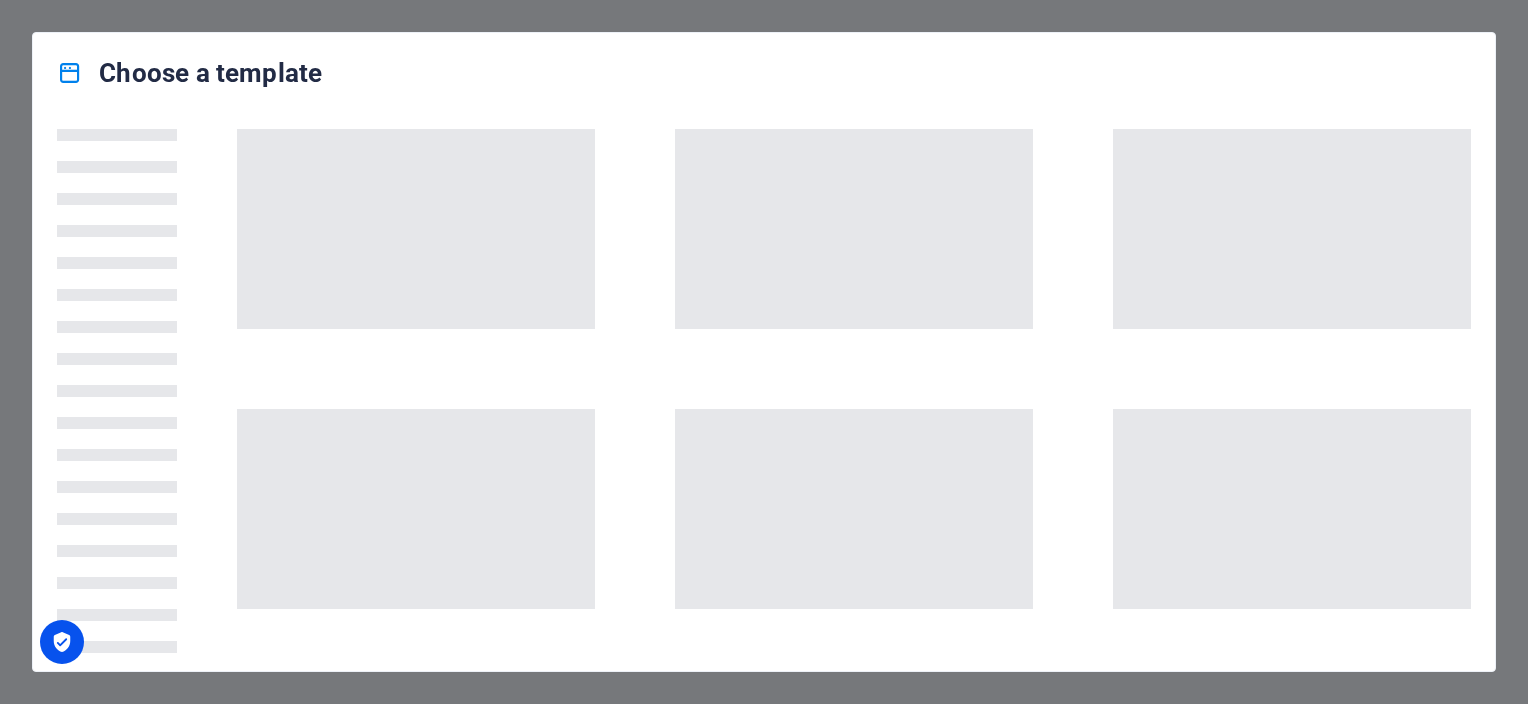scroll, scrollTop: 0, scrollLeft: 0, axis: both 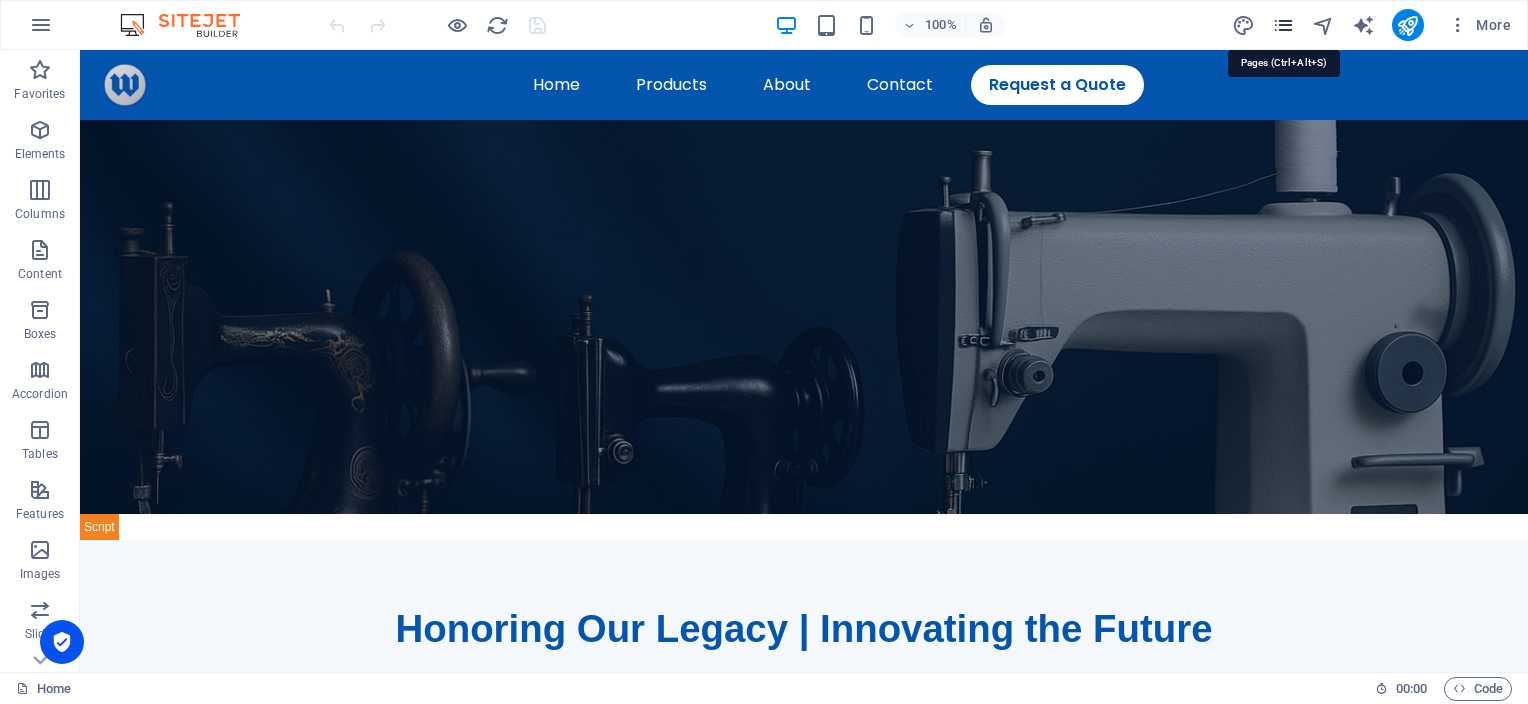 click at bounding box center [1283, 25] 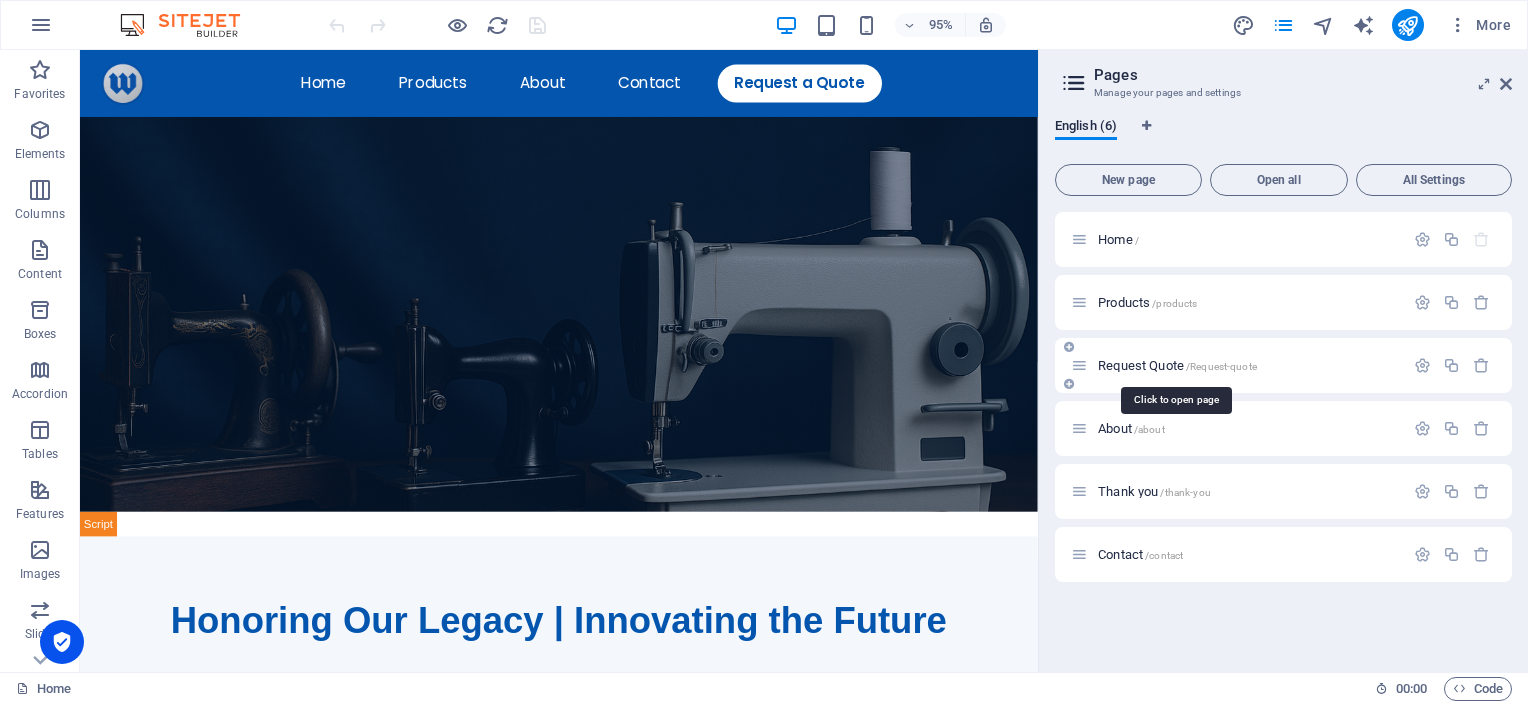 click on "Request Quote /Request-quote" at bounding box center (1177, 365) 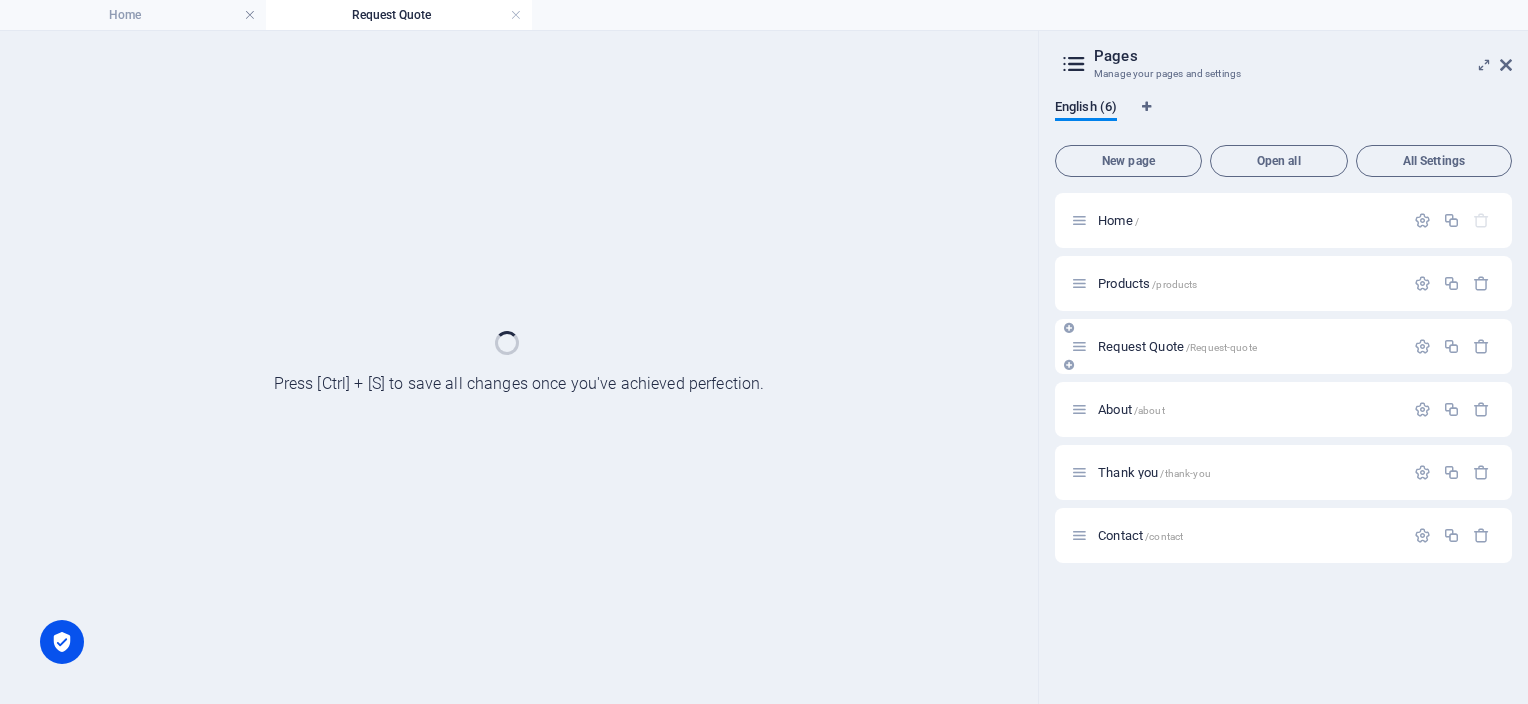 click on "Request Quote /Request-quote" at bounding box center [1283, 346] 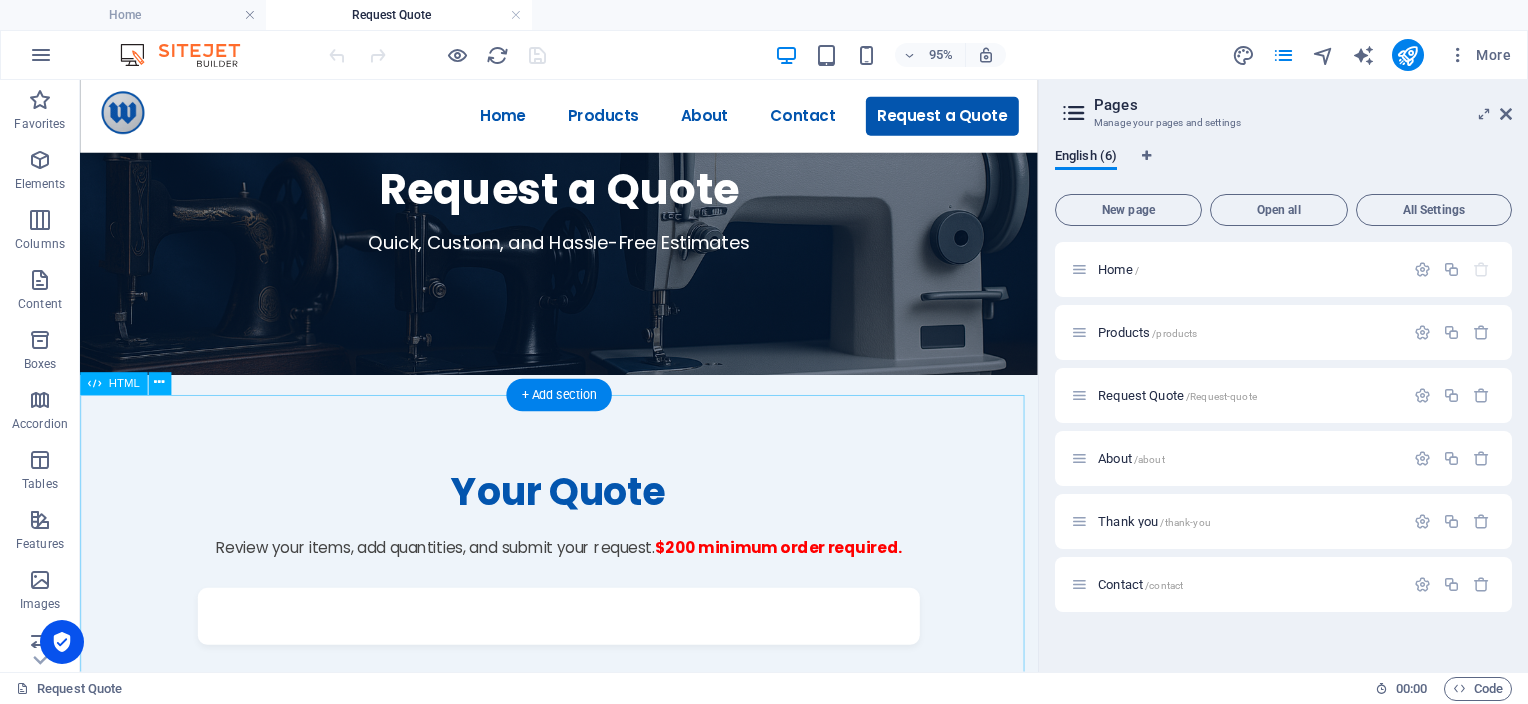scroll, scrollTop: 284, scrollLeft: 0, axis: vertical 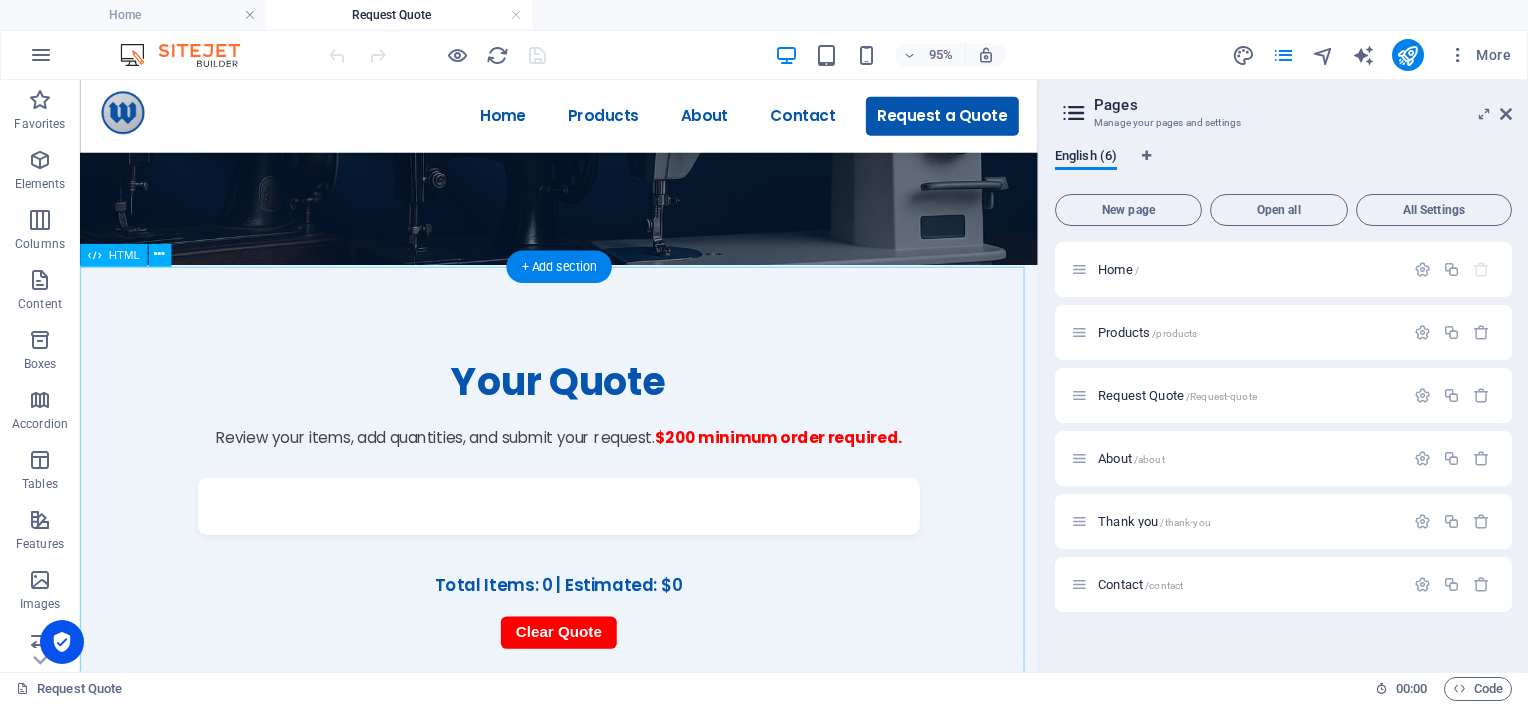 click on "Your Quote
Review your items, add quantities, and submit your request.  $200 minimum order required.
Total Items: 0 | Estimated: $0
Clear Quote
Name*
Company
Phone*
Email*
Special Order Notes / Custom Request
Date Needed By
Selected Items
Submit Request" at bounding box center (584, 958) 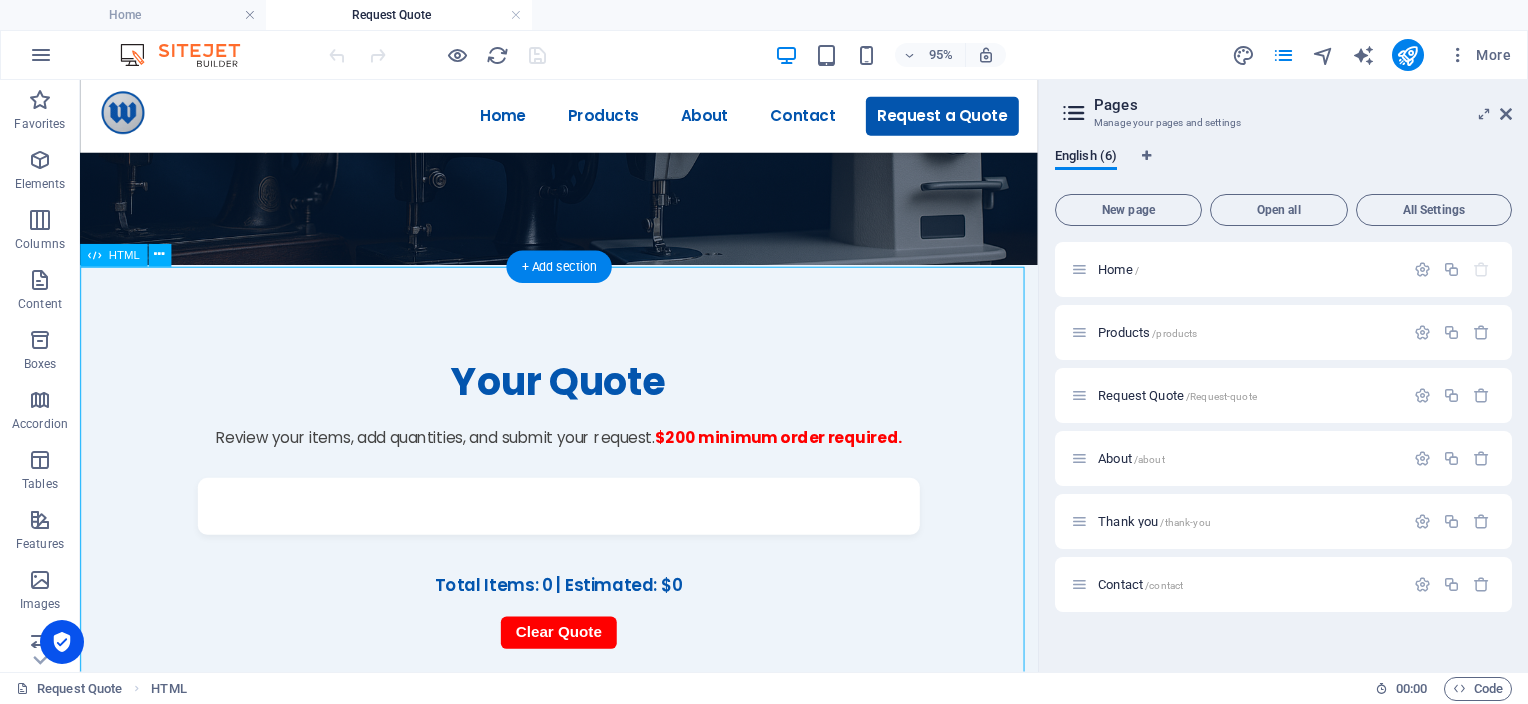 click on "Your Quote
Review your items, add quantities, and submit your request.  $200 minimum order required.
Total Items: 0 | Estimated: $0
Clear Quote
Name*
Company
Phone*
Email*
Special Order Notes / Custom Request
Date Needed By
Selected Items
Submit Request" at bounding box center [584, 958] 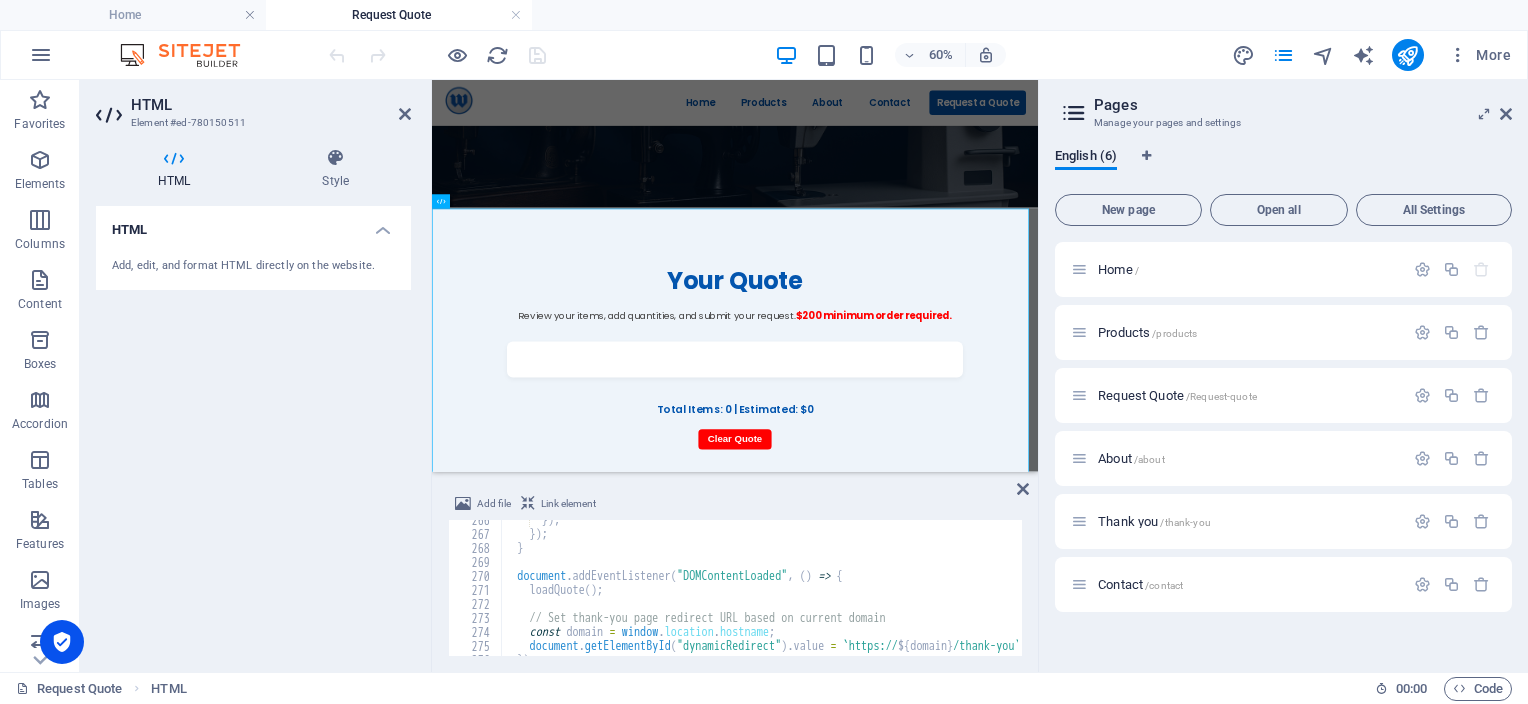 scroll, scrollTop: 3760, scrollLeft: 0, axis: vertical 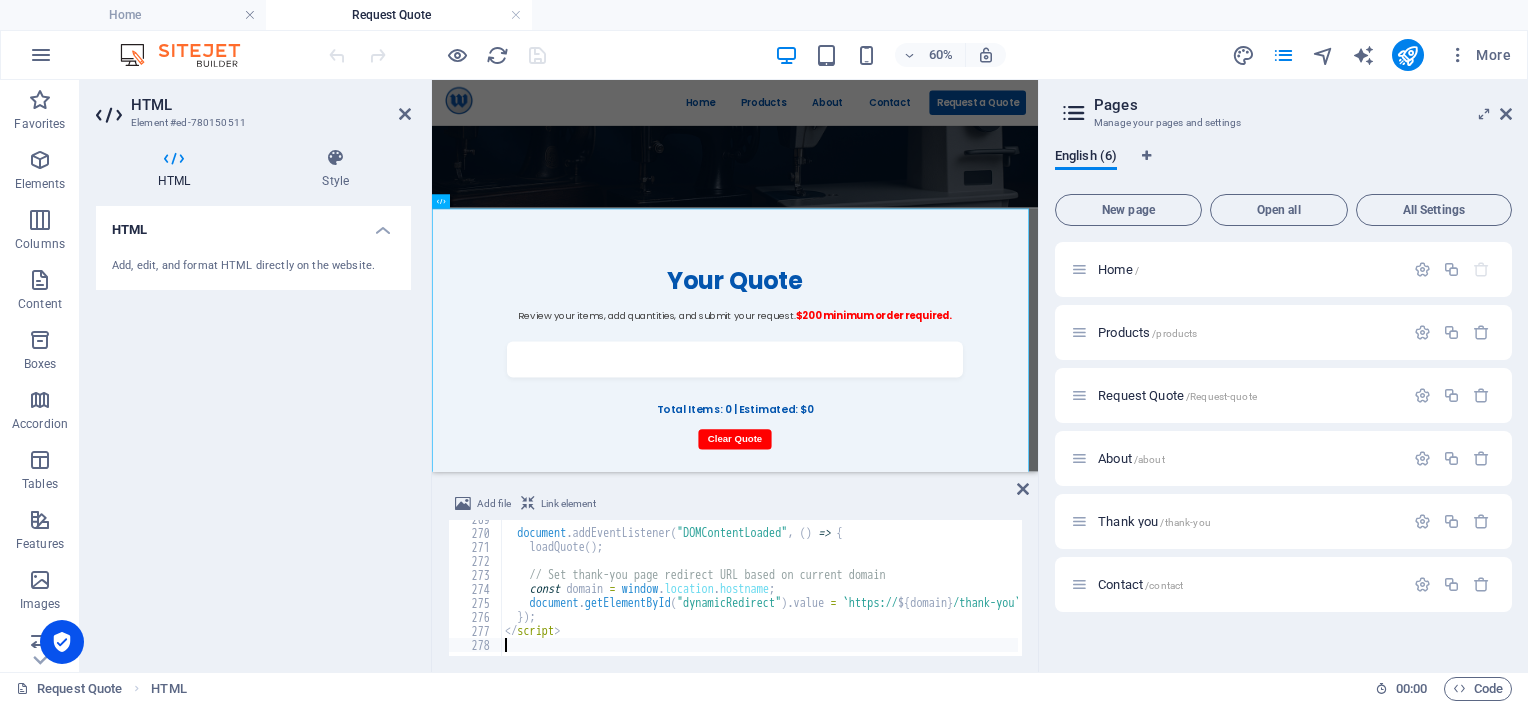 type on "</script>" 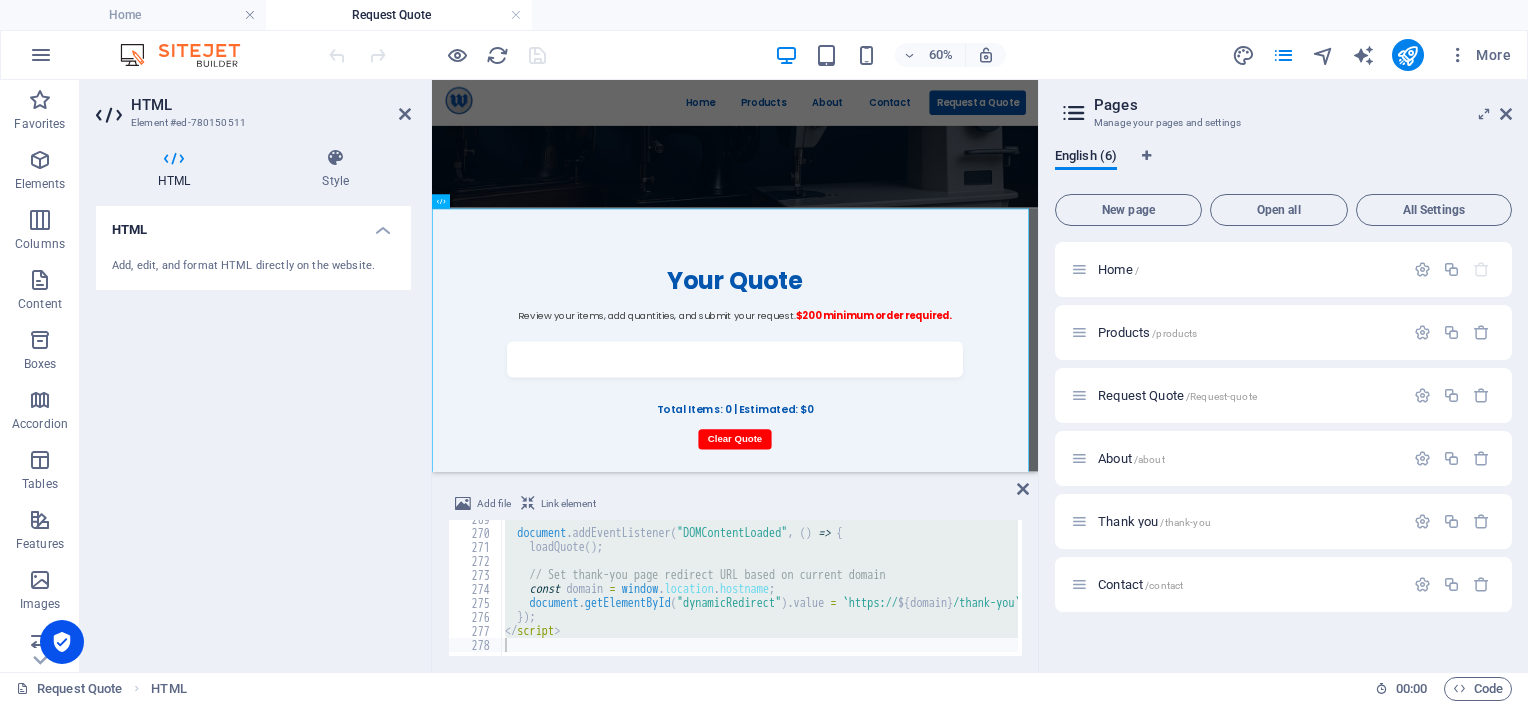 click on "HTML Add, edit, and format HTML directly on the website." at bounding box center (253, 431) 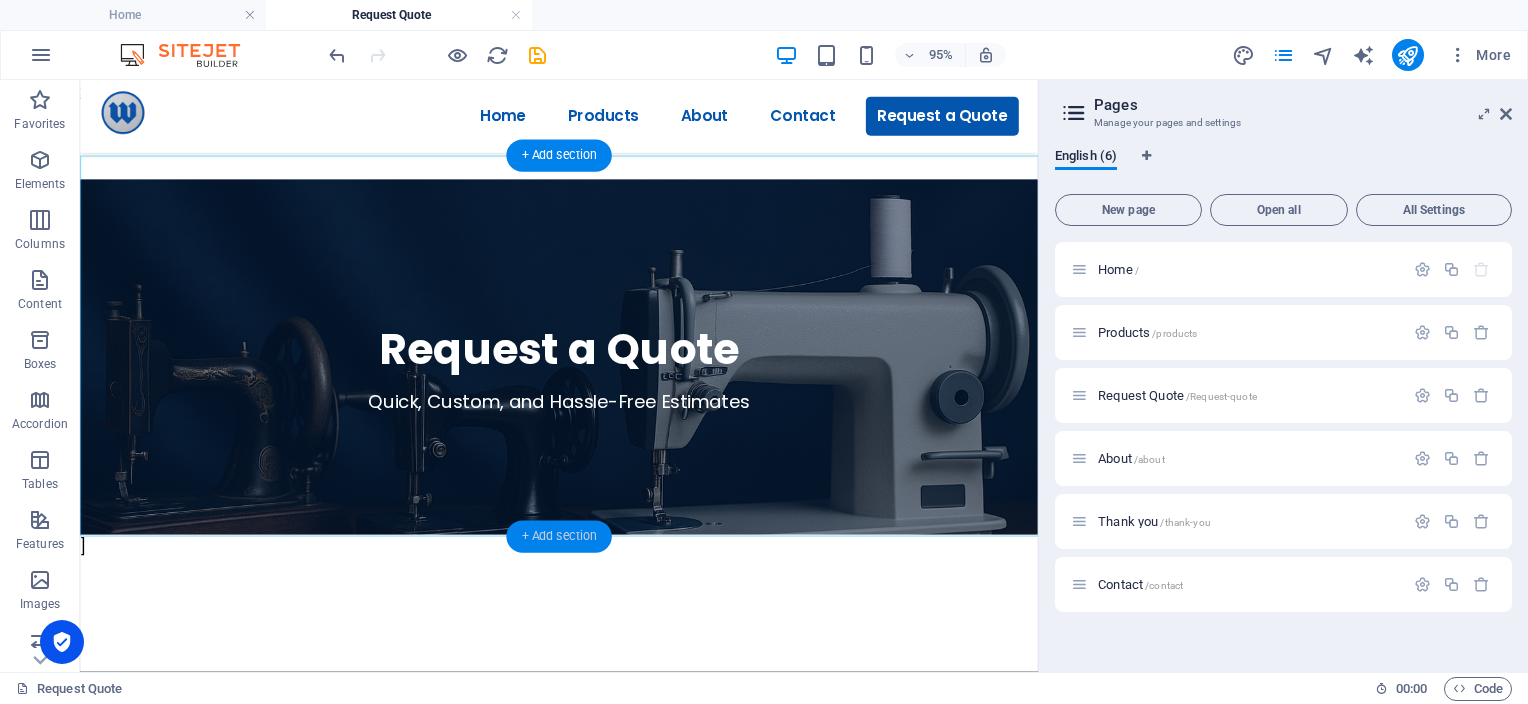click on "+ Add section" at bounding box center [558, 537] 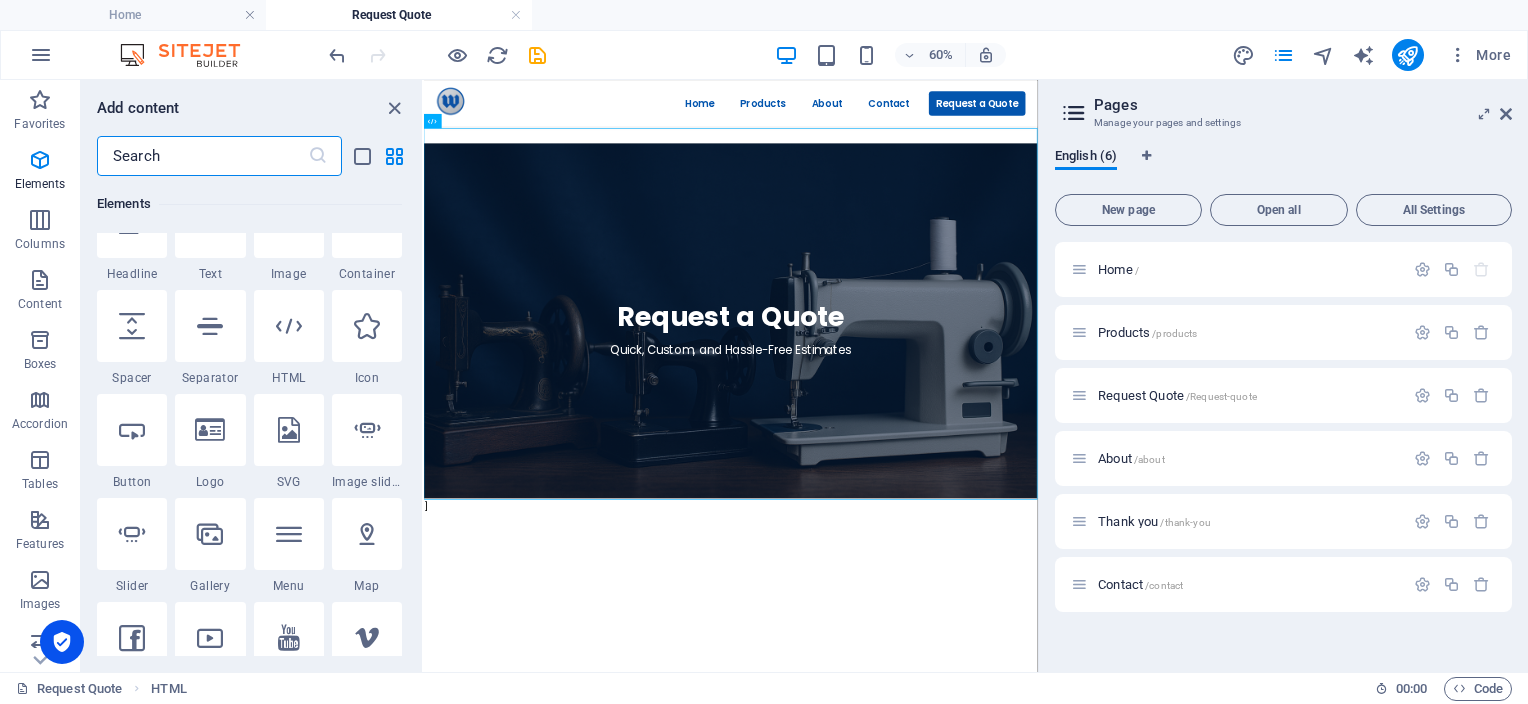 scroll, scrollTop: 258, scrollLeft: 0, axis: vertical 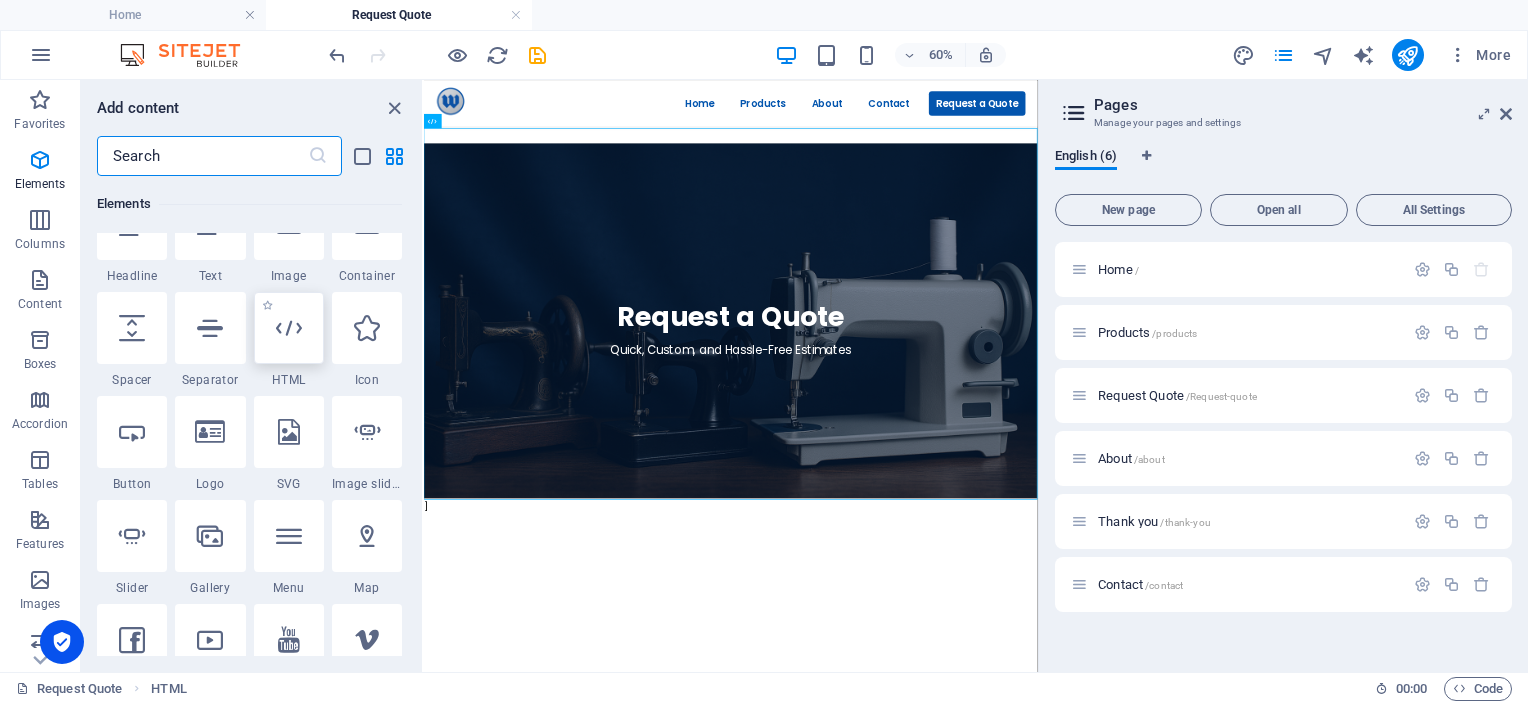 click at bounding box center [289, 328] 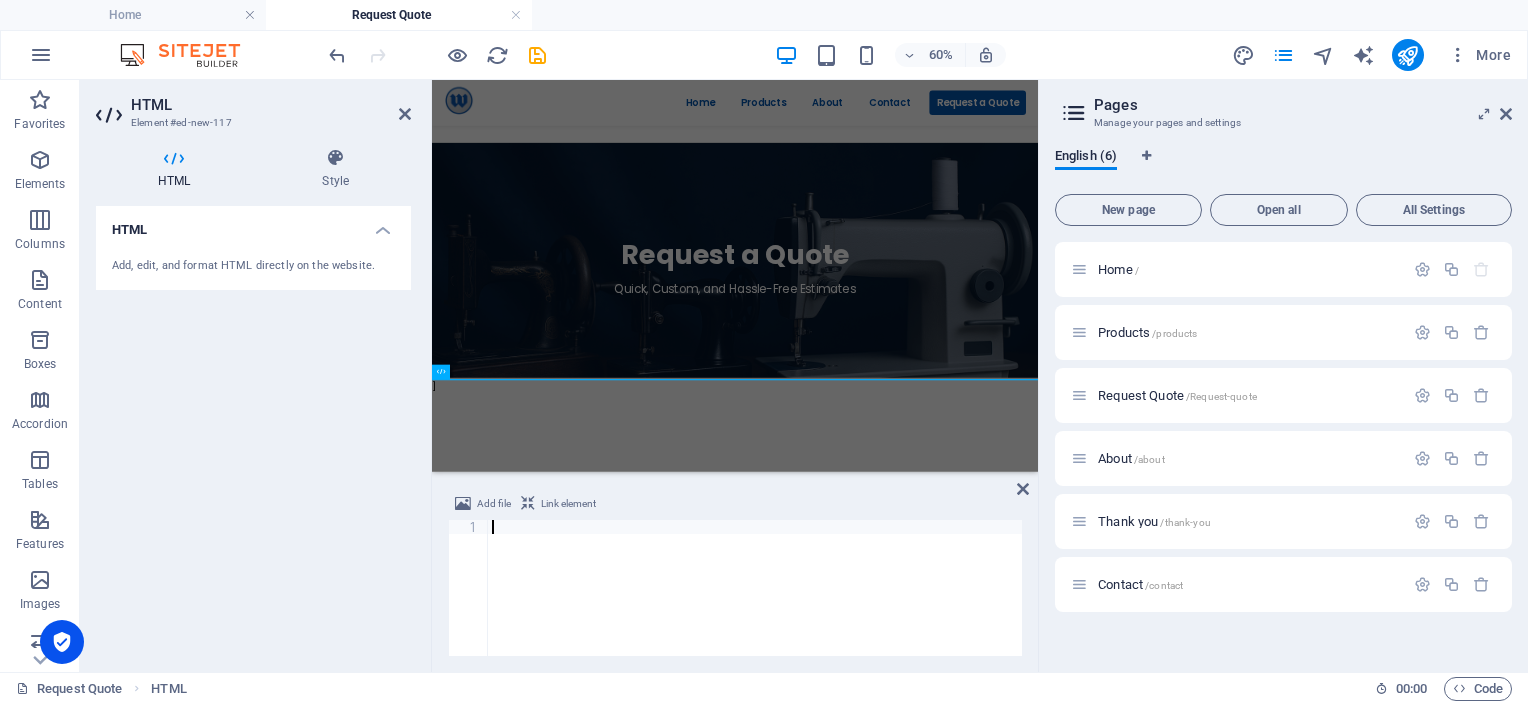 scroll, scrollTop: 3560, scrollLeft: 0, axis: vertical 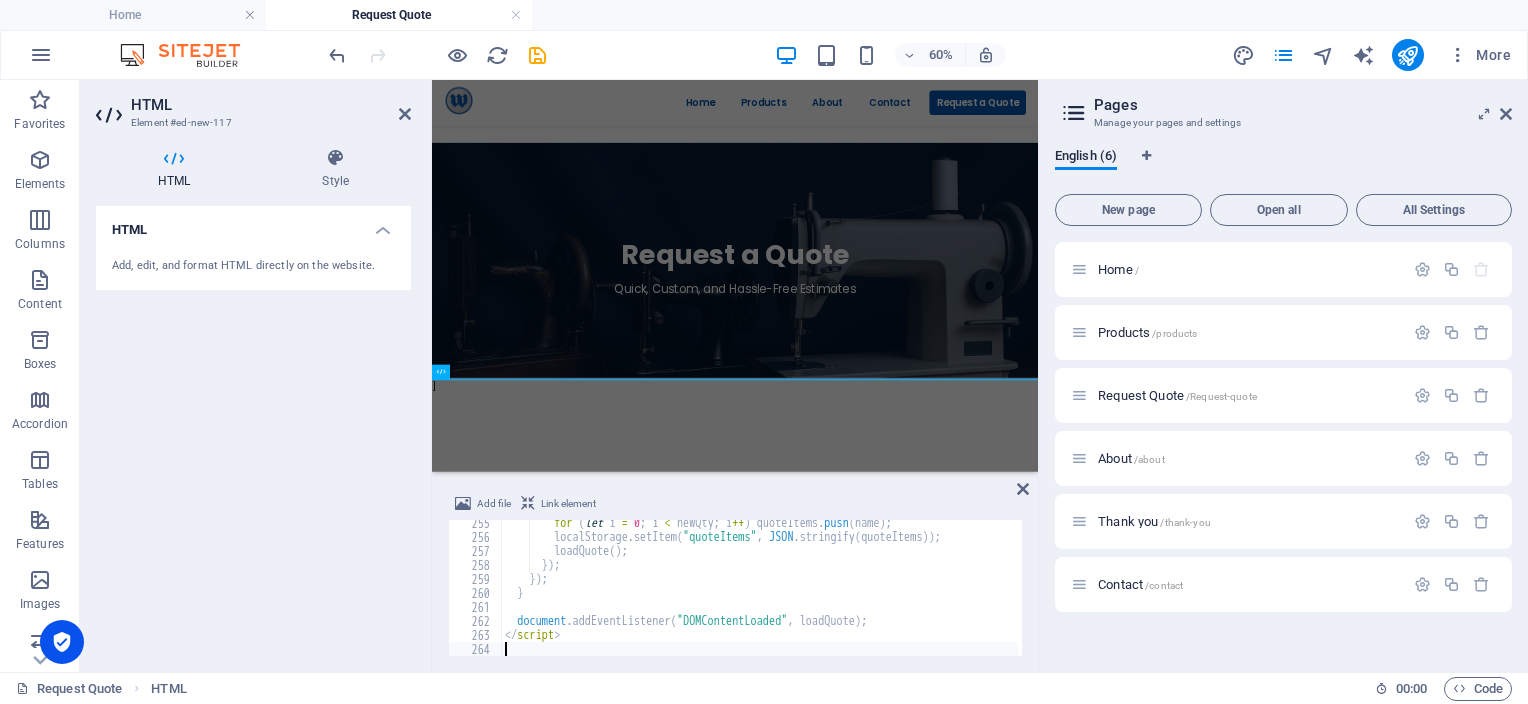 click on "HTML" at bounding box center [253, 224] 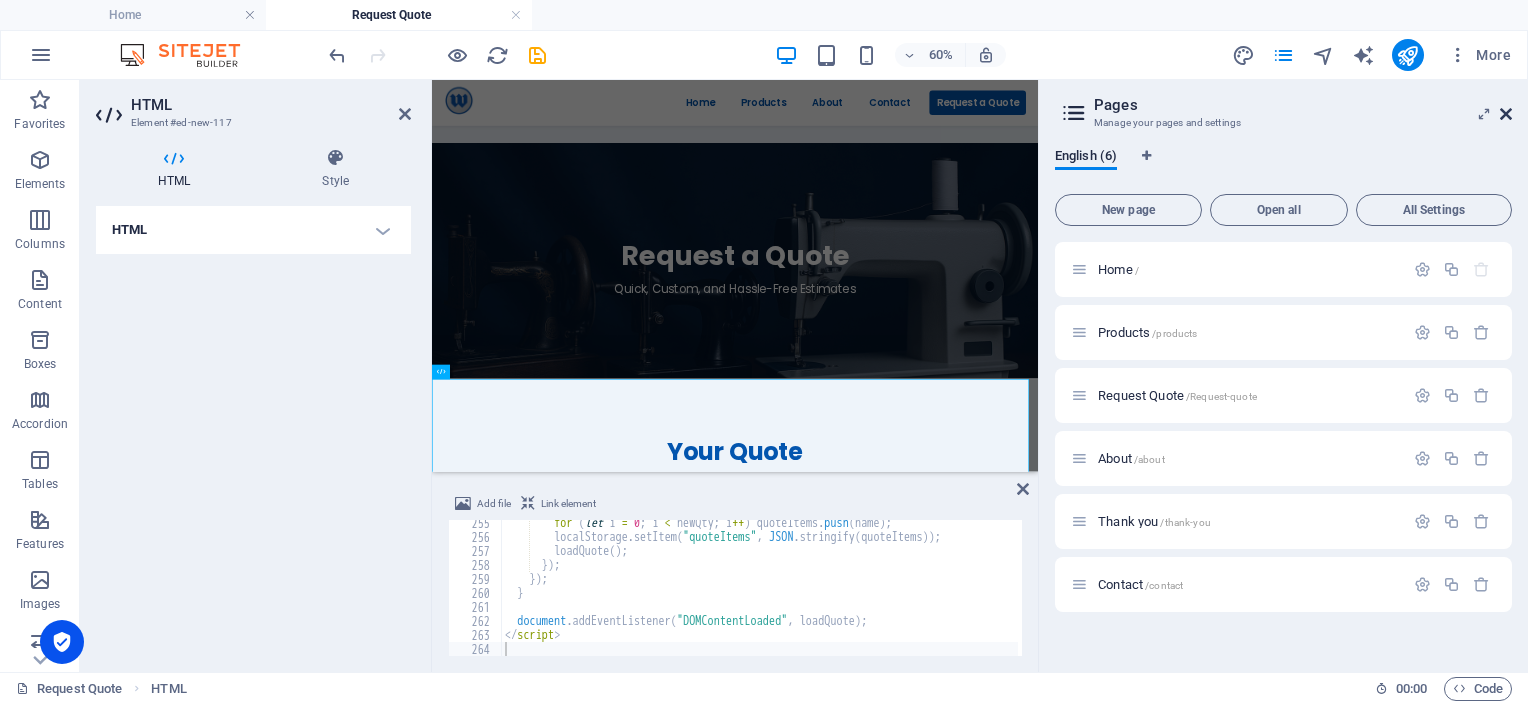 click at bounding box center [1506, 114] 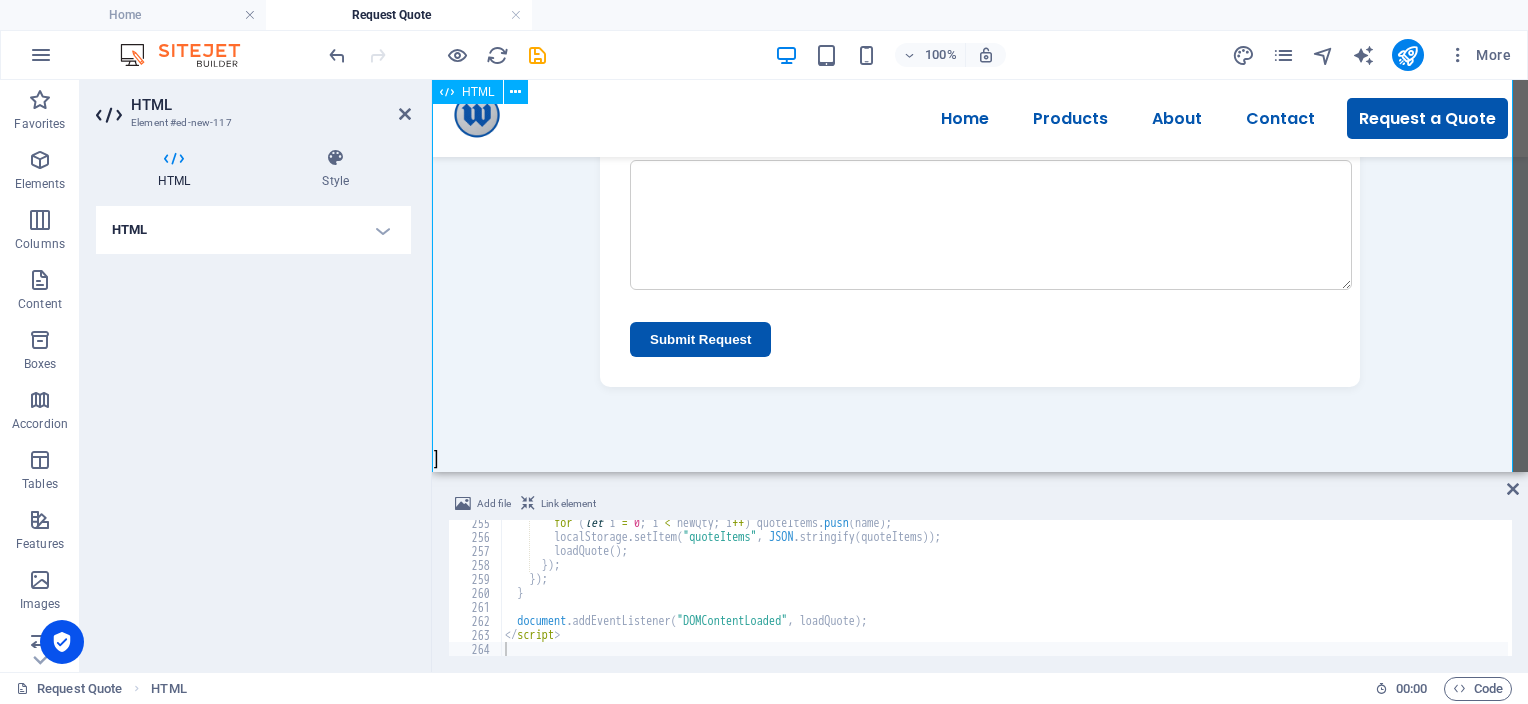 scroll, scrollTop: 1490, scrollLeft: 0, axis: vertical 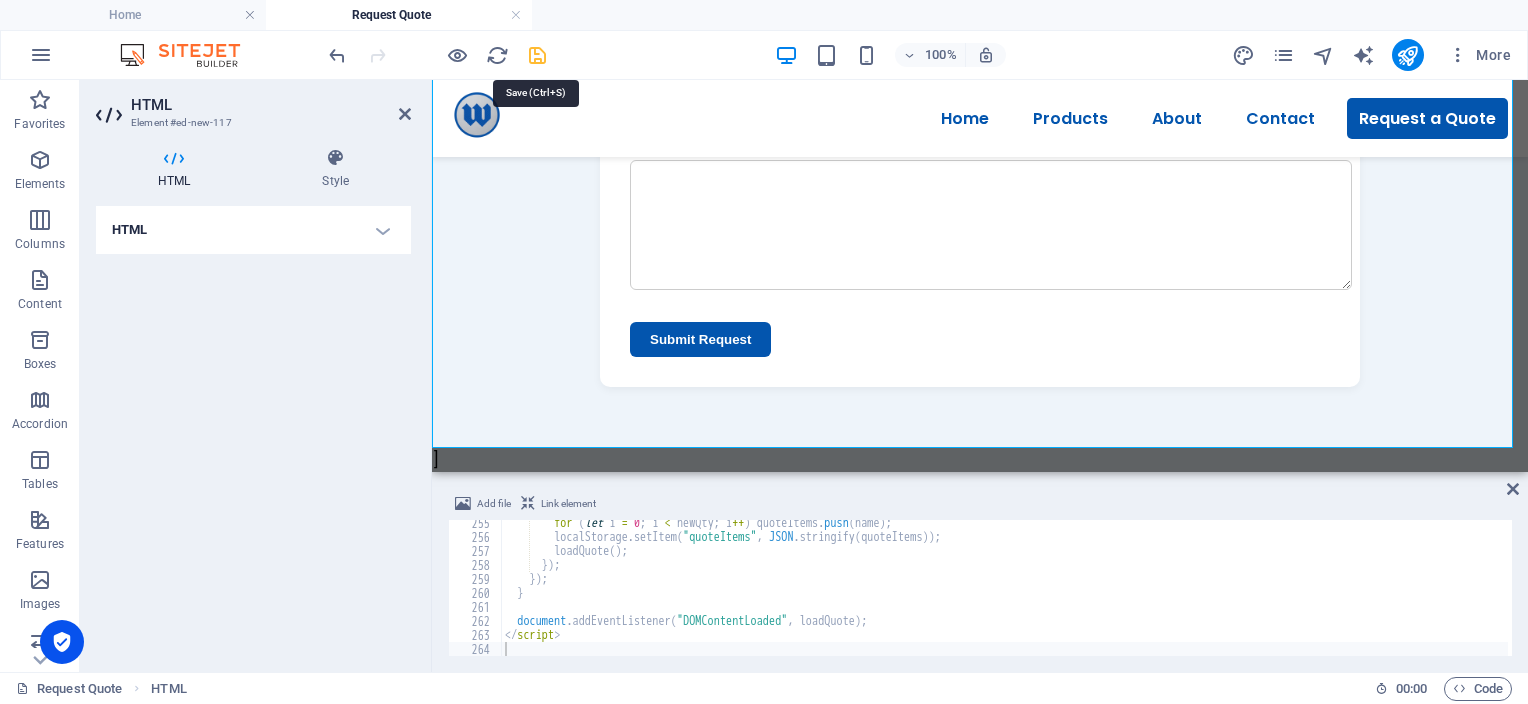click at bounding box center (537, 55) 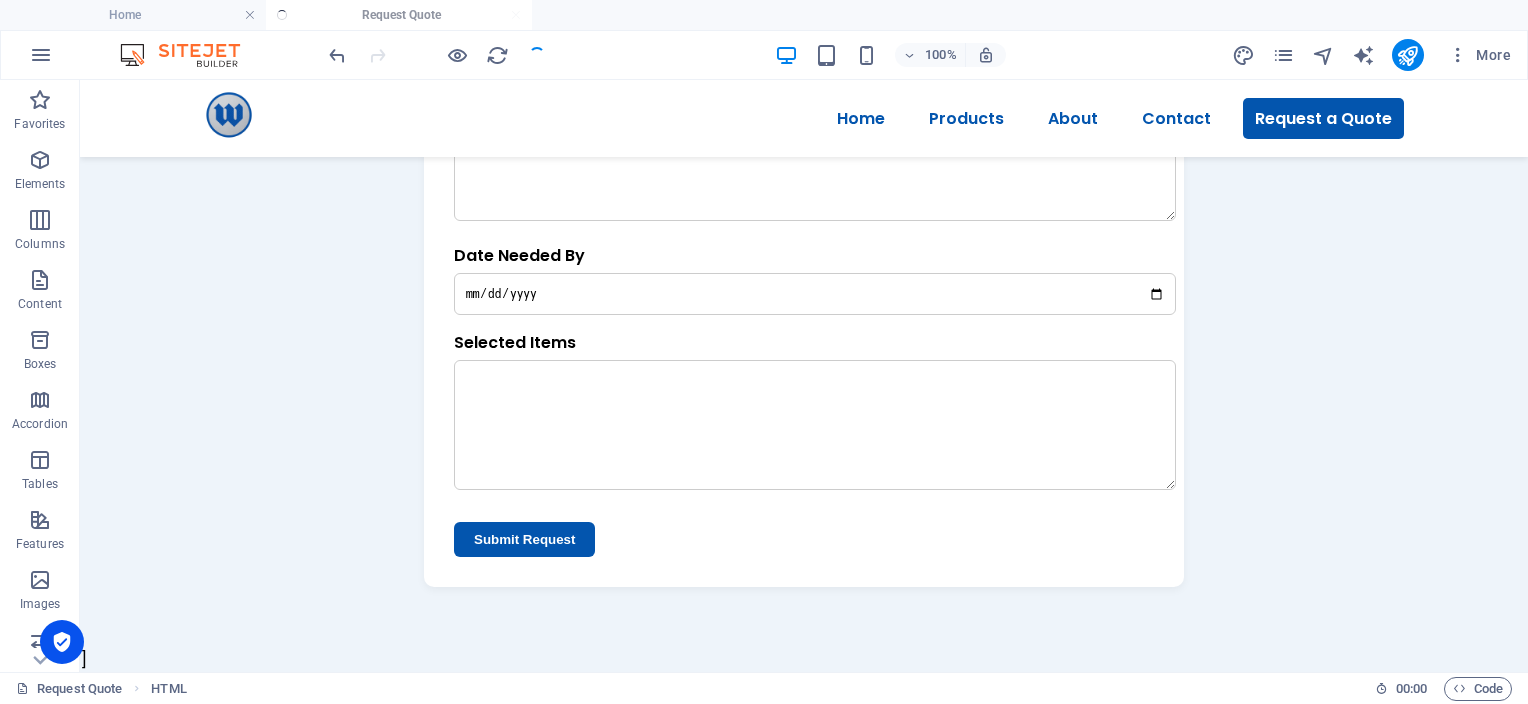 scroll, scrollTop: 1410, scrollLeft: 0, axis: vertical 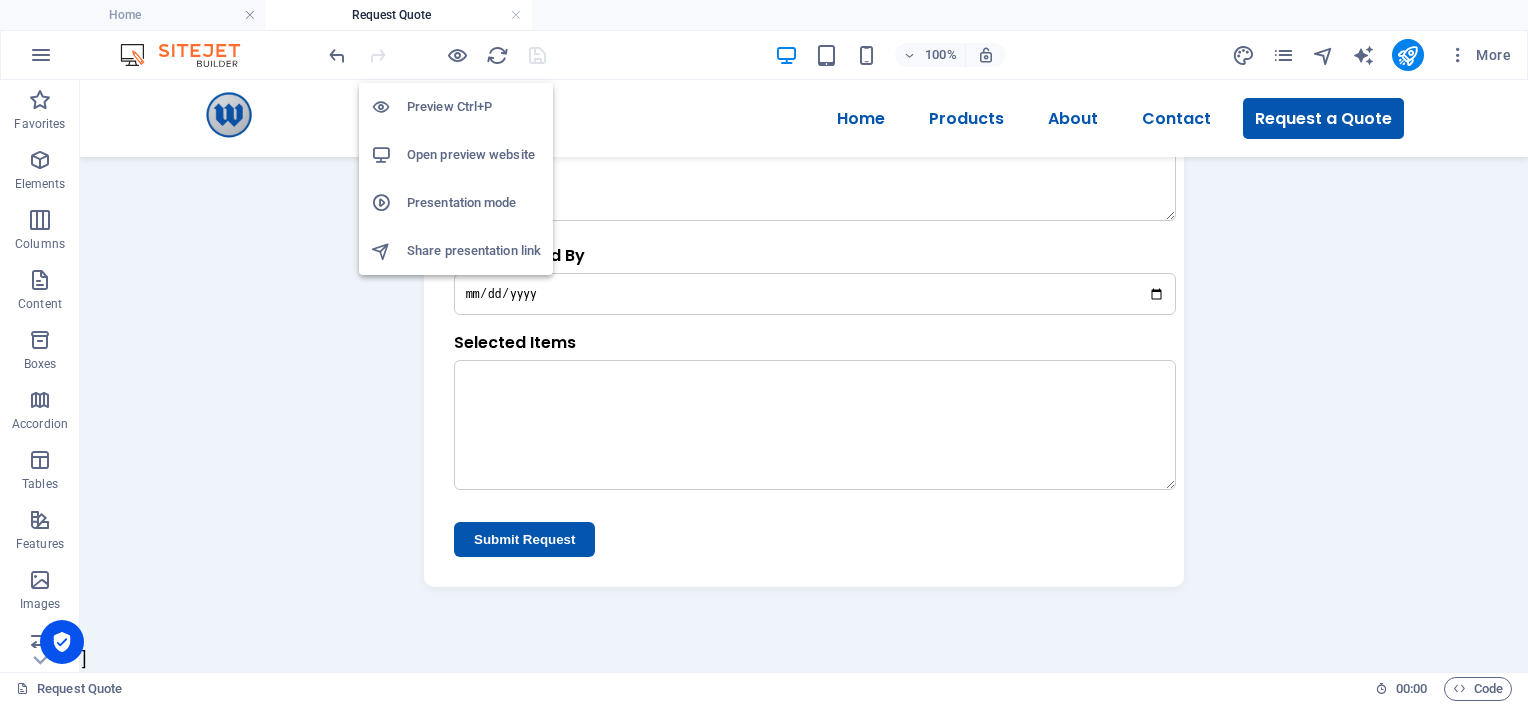 click on "Presentation mode" at bounding box center [474, 203] 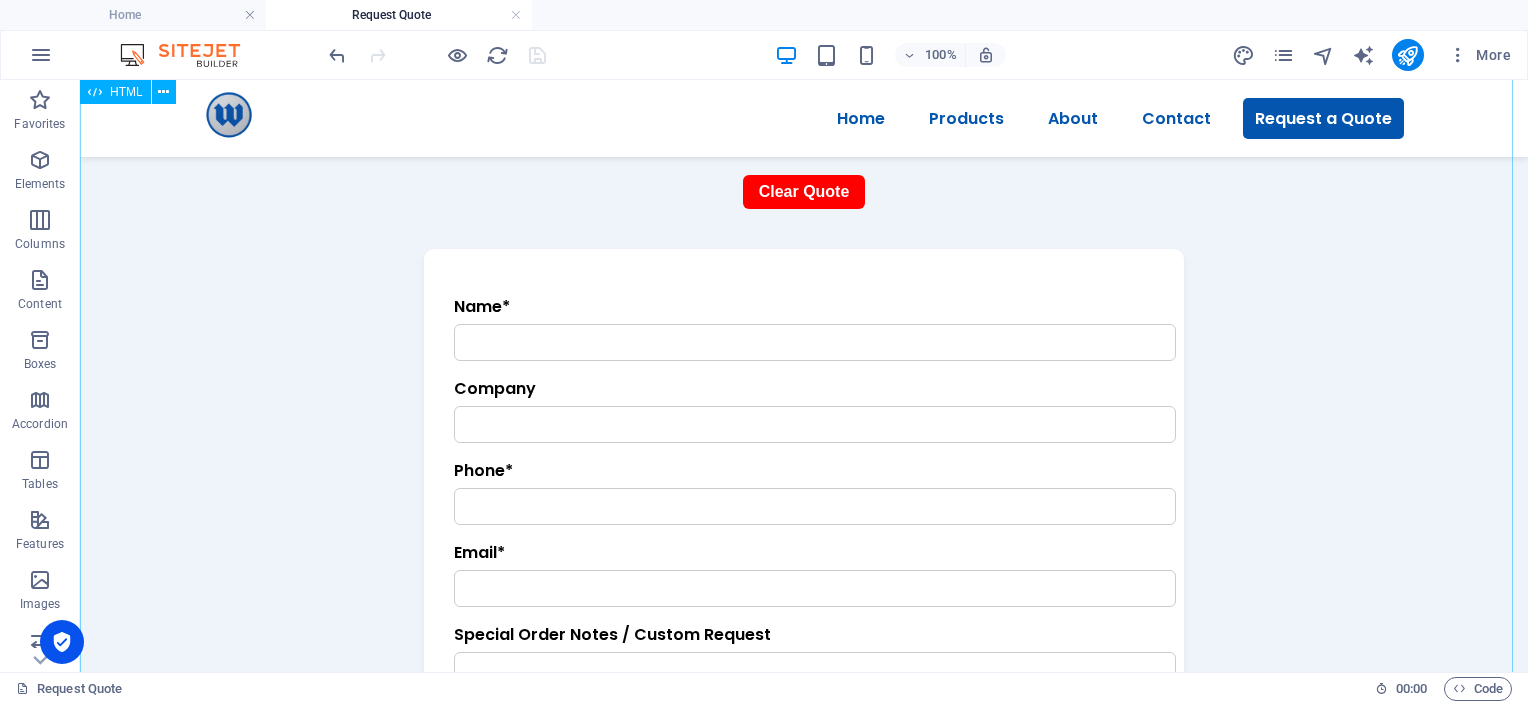 scroll, scrollTop: 731, scrollLeft: 0, axis: vertical 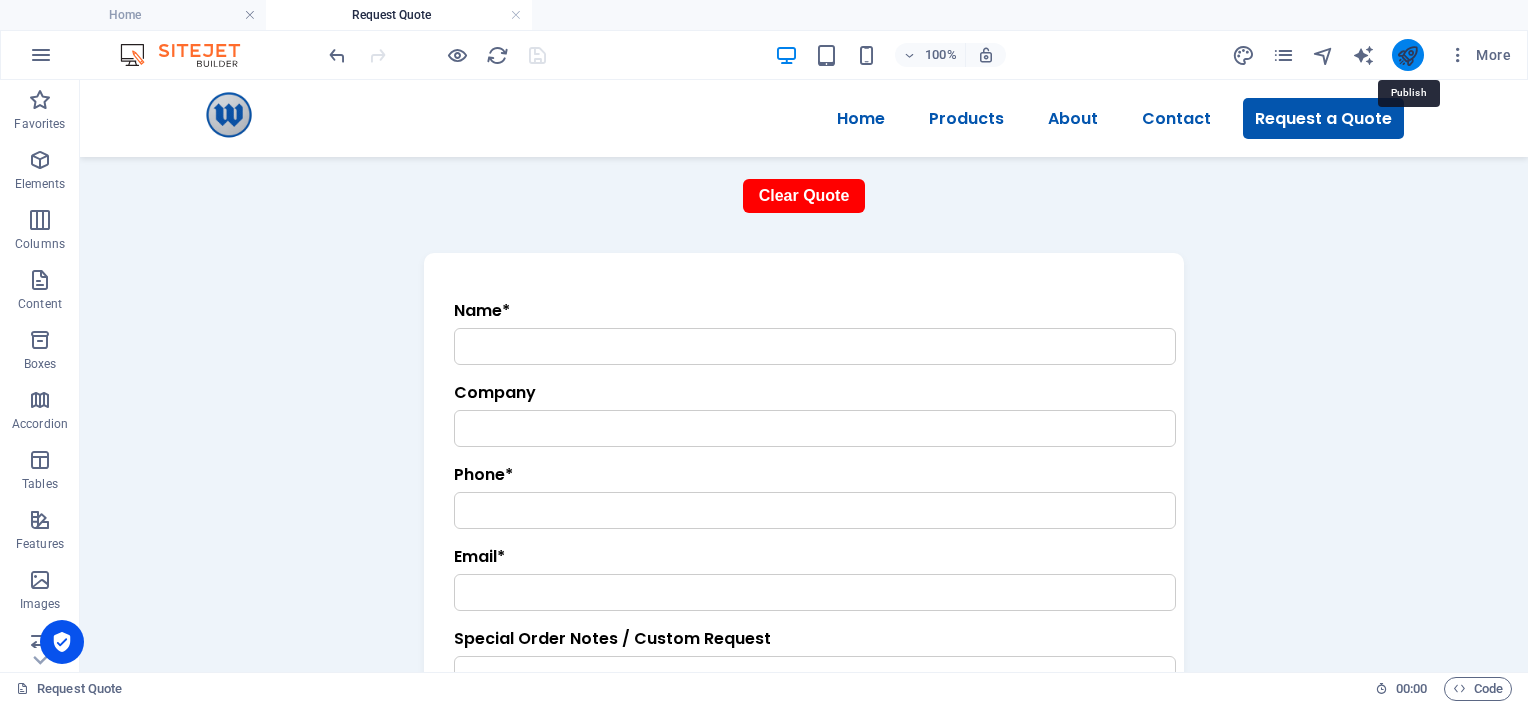 click at bounding box center (1407, 55) 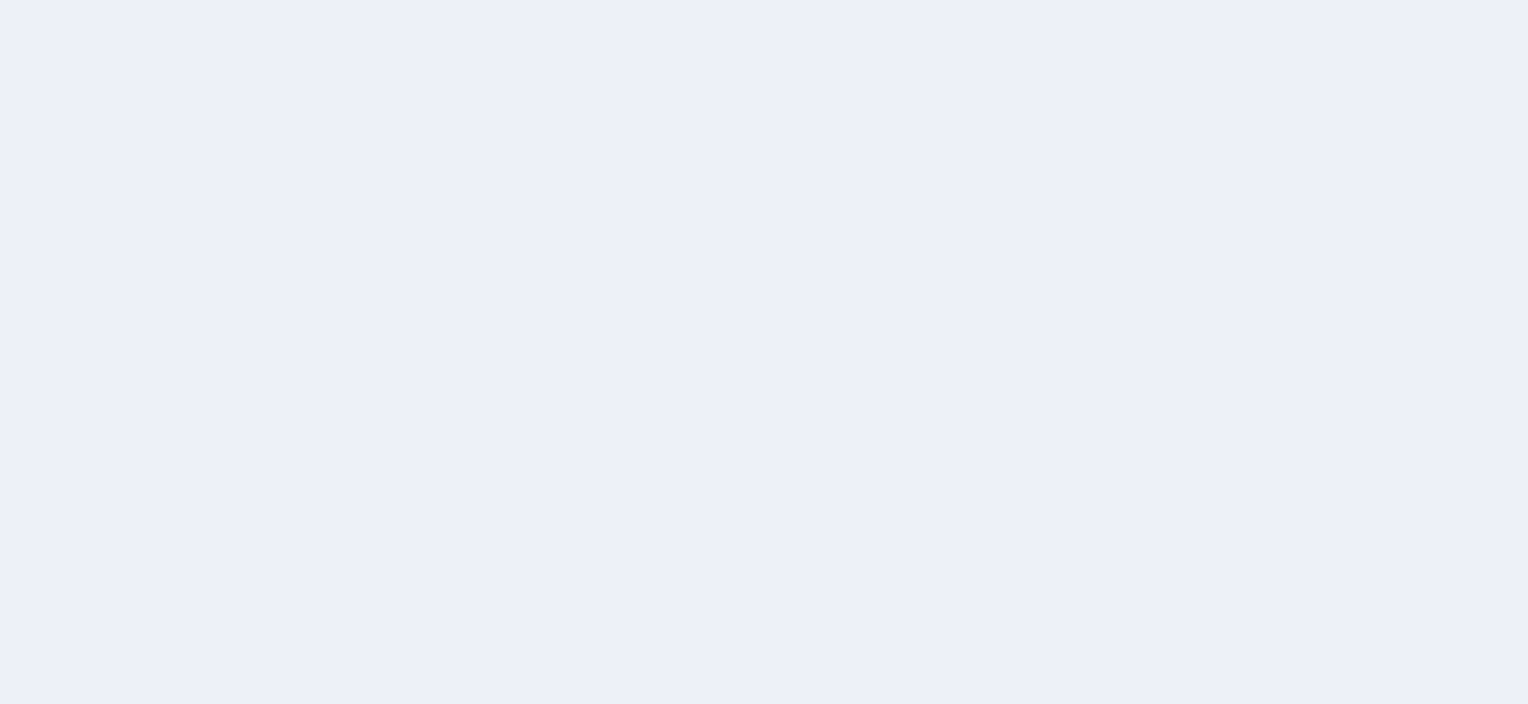 scroll, scrollTop: 0, scrollLeft: 0, axis: both 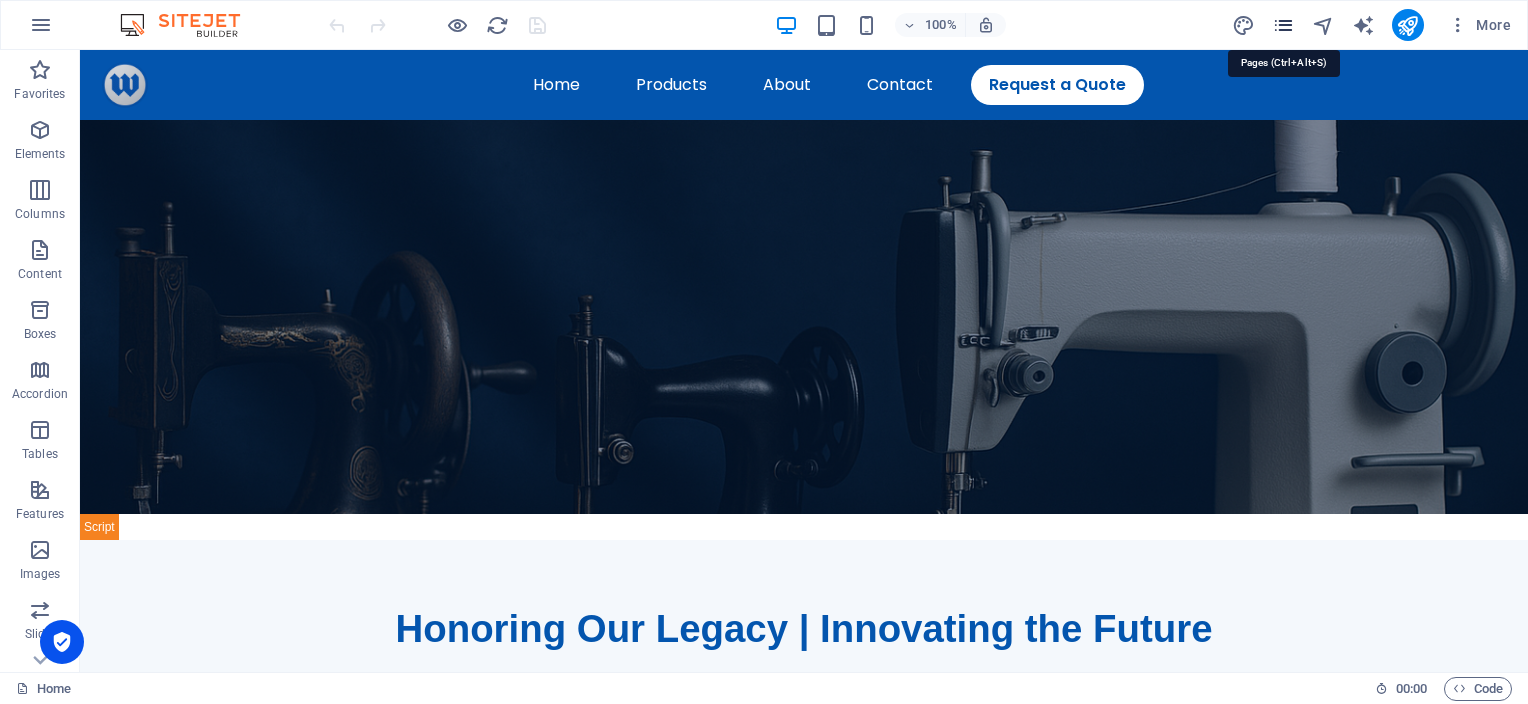 click at bounding box center (1283, 25) 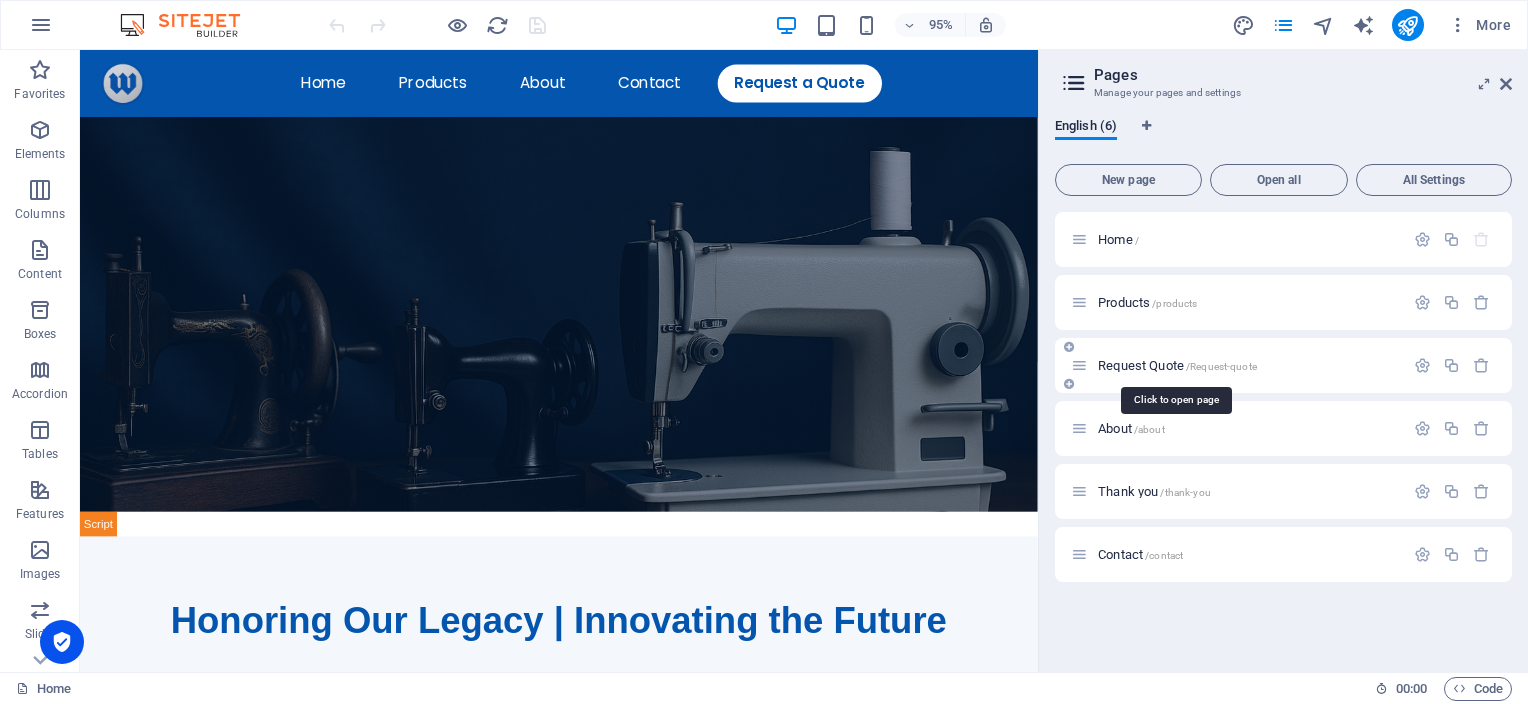 click on "/Request-quote" at bounding box center (1221, 366) 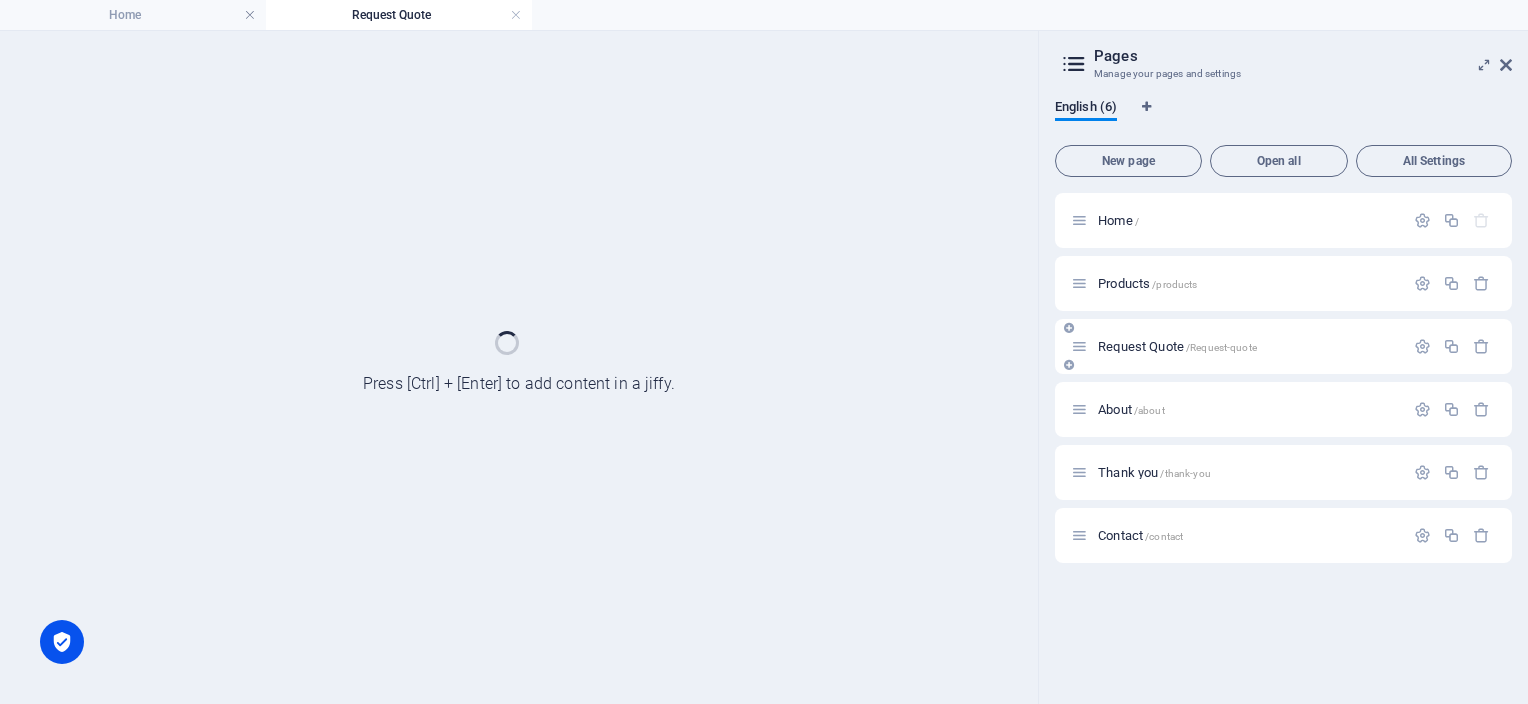 click on "Request Quote /Request-quote" at bounding box center (1283, 346) 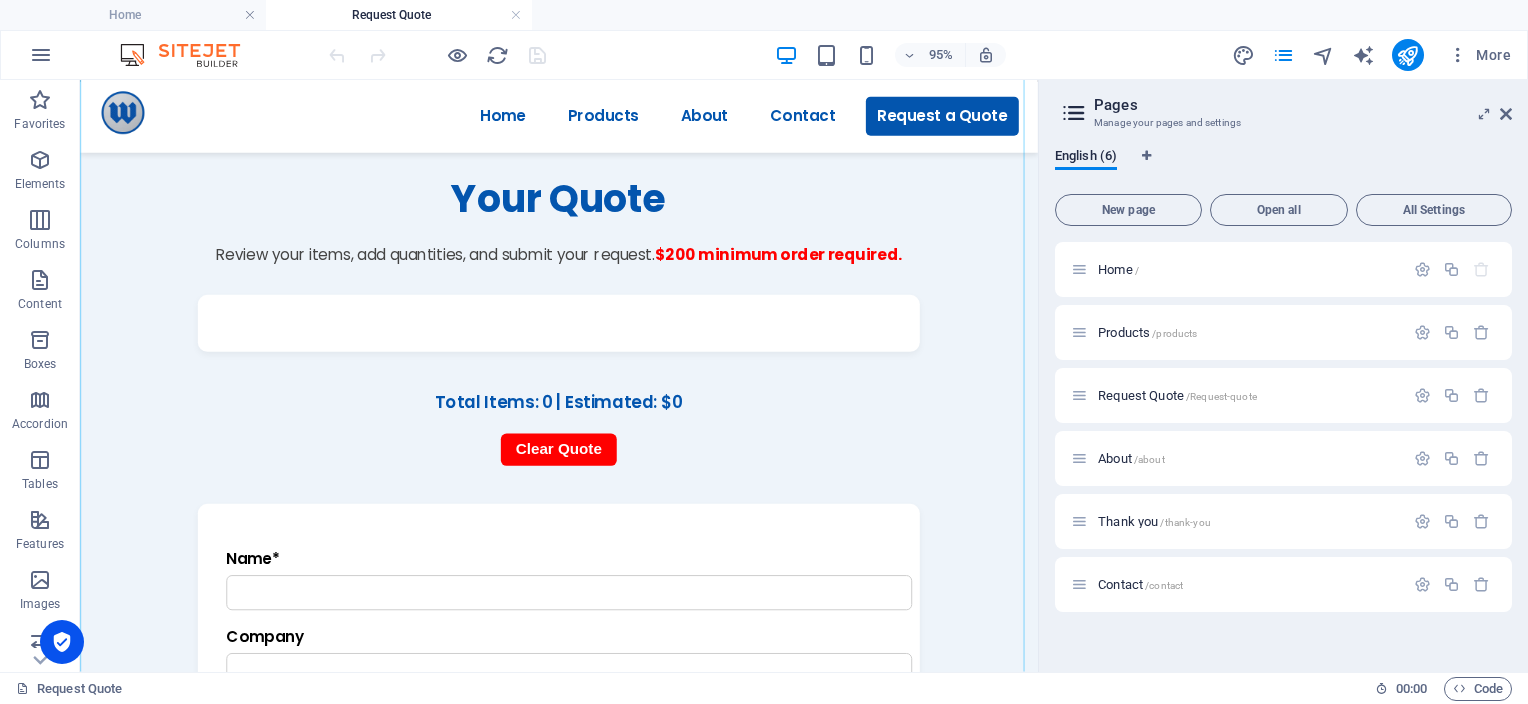 scroll, scrollTop: 504, scrollLeft: 0, axis: vertical 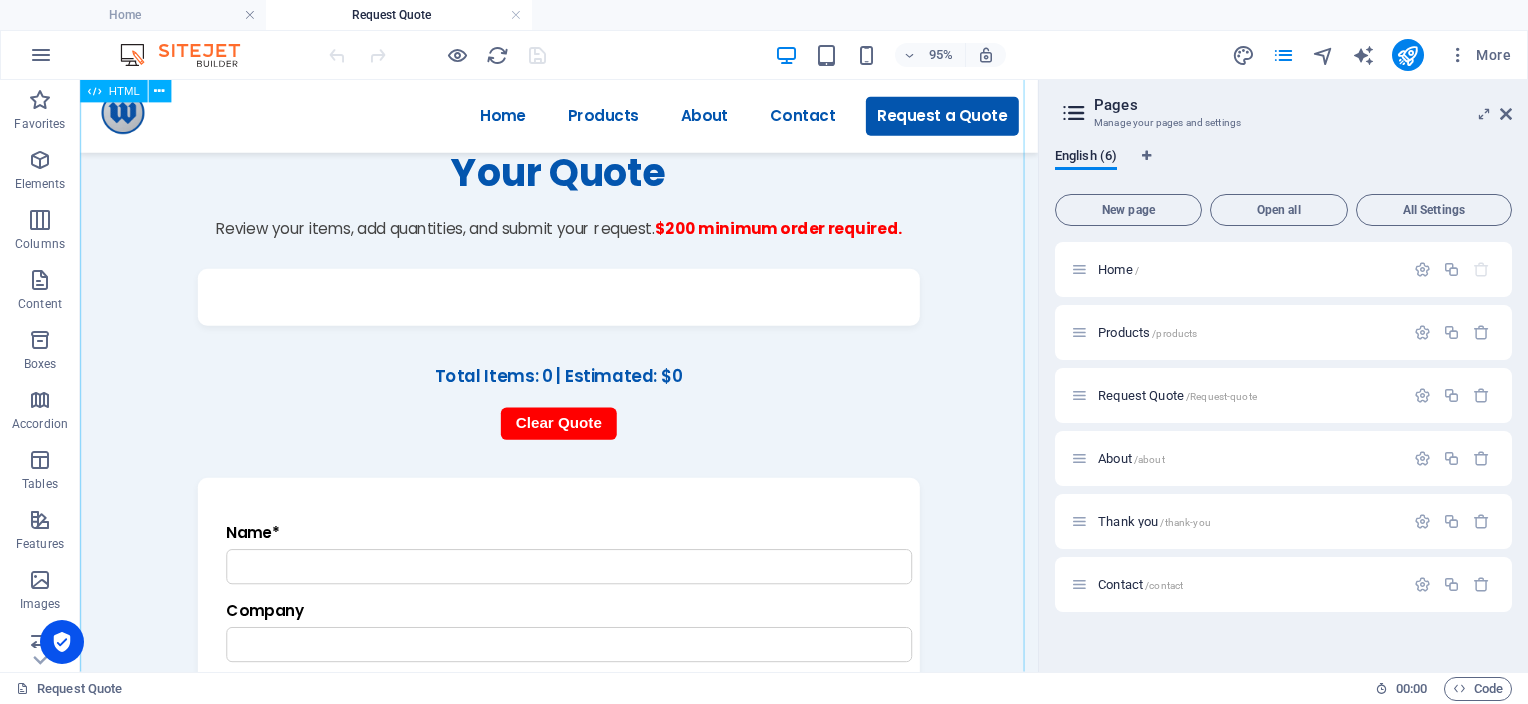 click on "Your Quote
Review your items, add quantities, and submit your request.  $200 minimum order required.
Total Items: 0 | Estimated: $0
Clear Quote
Name*
Company
Phone*
Email*
Special Order Notes / Custom Request
Date Needed By
Selected Items
Submit Request" at bounding box center [584, 738] 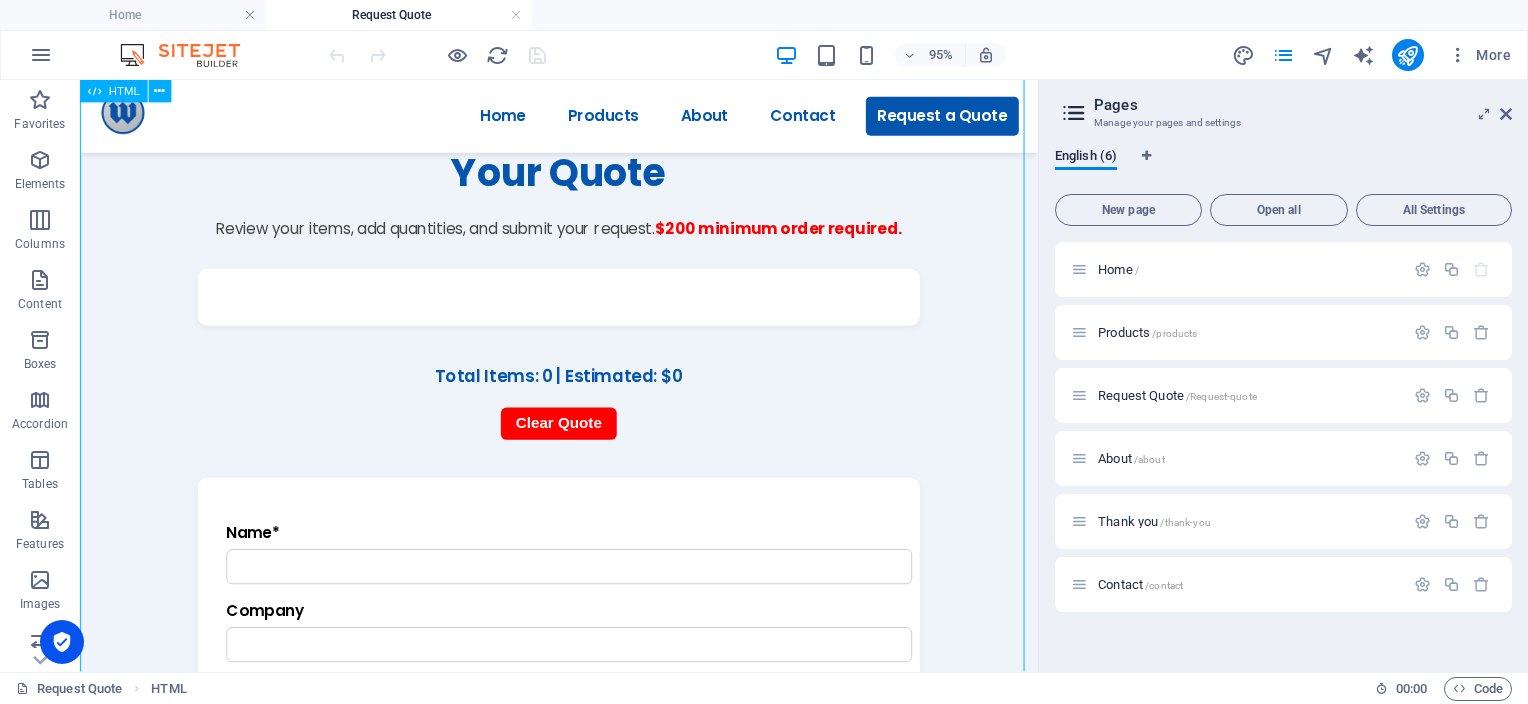 click on "Your Quote
Review your items, add quantities, and submit your request.  $200 minimum order required.
Total Items: 0 | Estimated: $0
Clear Quote
Name*
Company
Phone*
Email*
Special Order Notes / Custom Request
Date Needed By
Selected Items
Submit Request" at bounding box center (584, 738) 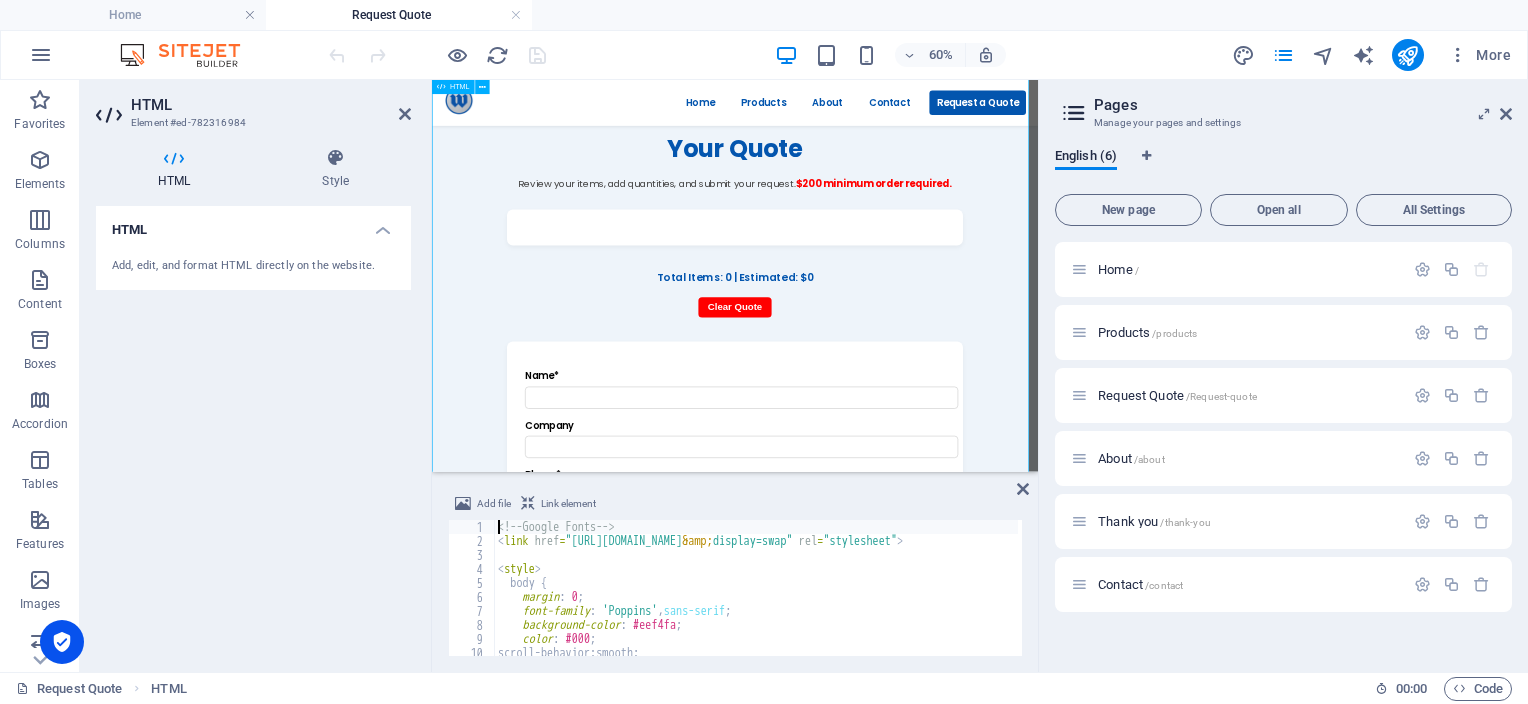 scroll, scrollTop: 522, scrollLeft: 0, axis: vertical 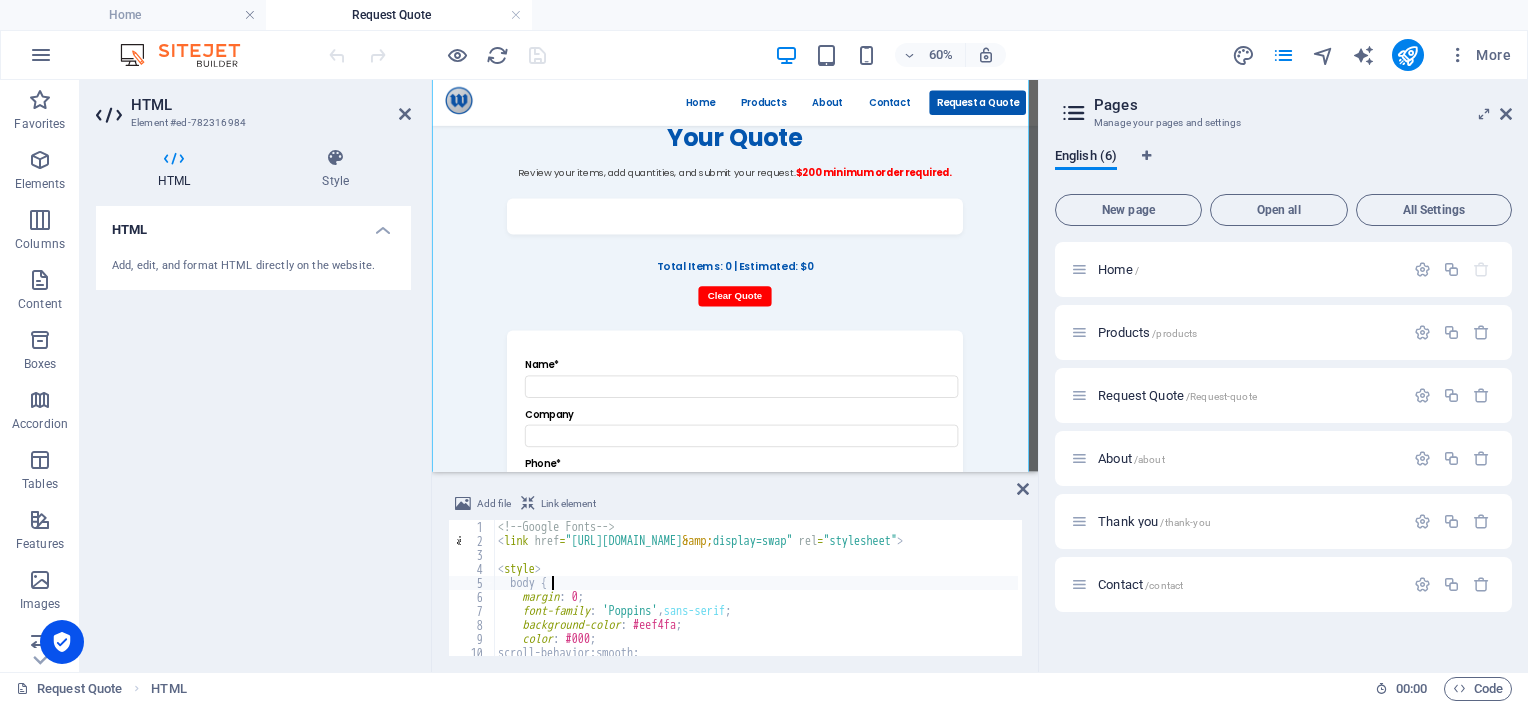 click on "<!--  Google Fonts  --> < link   href = "https://fonts.googleapis.com/css2?family=Poppins:wght@400;600;700 &amp; display=swap"   rel = "stylesheet" > < style >    body   {      margin :   0 ;      font-family :   ' Poppins ' ,  sans-serif ;      background-color :   #eef4fa ;      color :   #000 ;     scroll-behavior :  smooth ;    }" at bounding box center (946, 600) 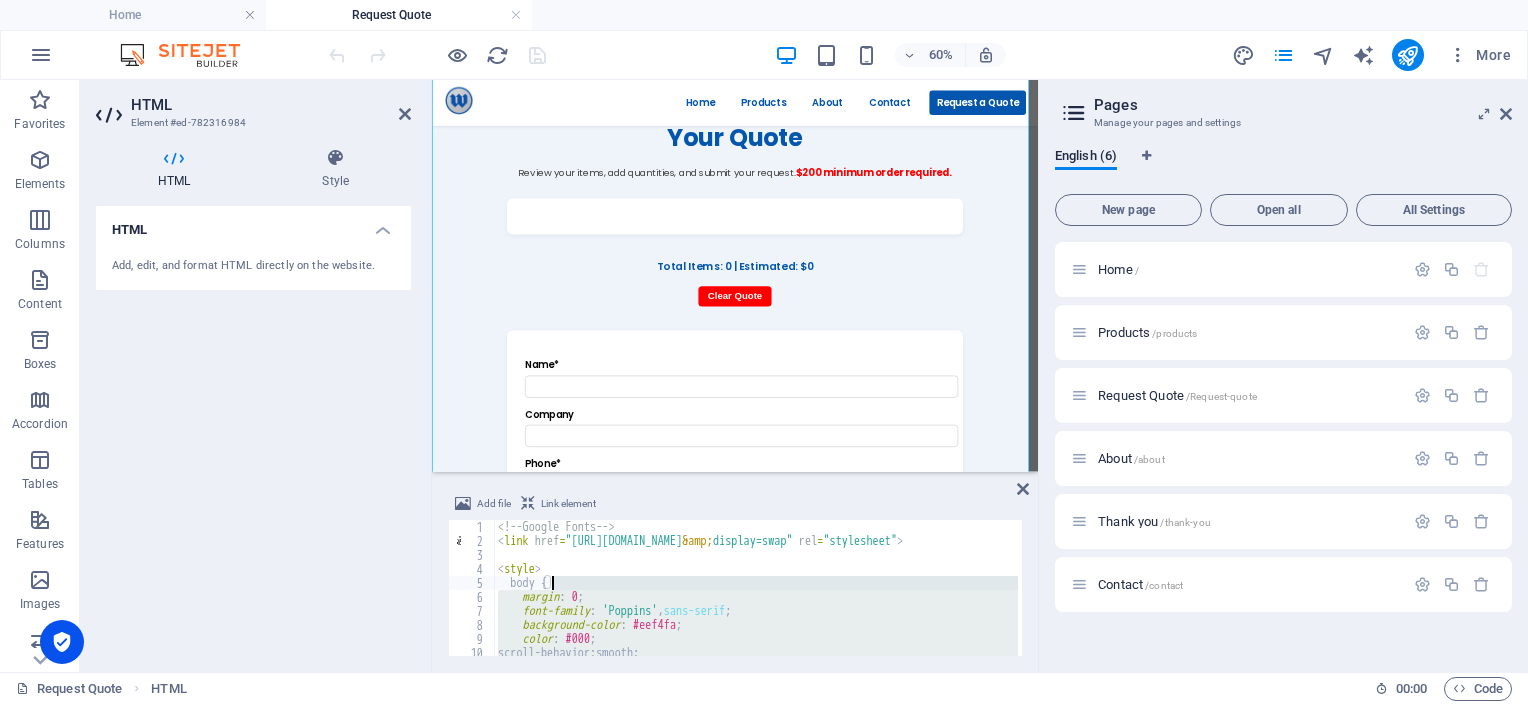 click on "<!--  Google Fonts  --> < link   href = "https://fonts.googleapis.com/css2?family=Poppins:wght@400;600;700 &amp; display=swap"   rel = "stylesheet" > < style >    body   {      margin :   0 ;      font-family :   ' Poppins ' ,  sans-serif ;      background-color :   #eef4fa ;      color :   #000 ;     scroll-behavior :  smooth ;    }" at bounding box center (946, 600) 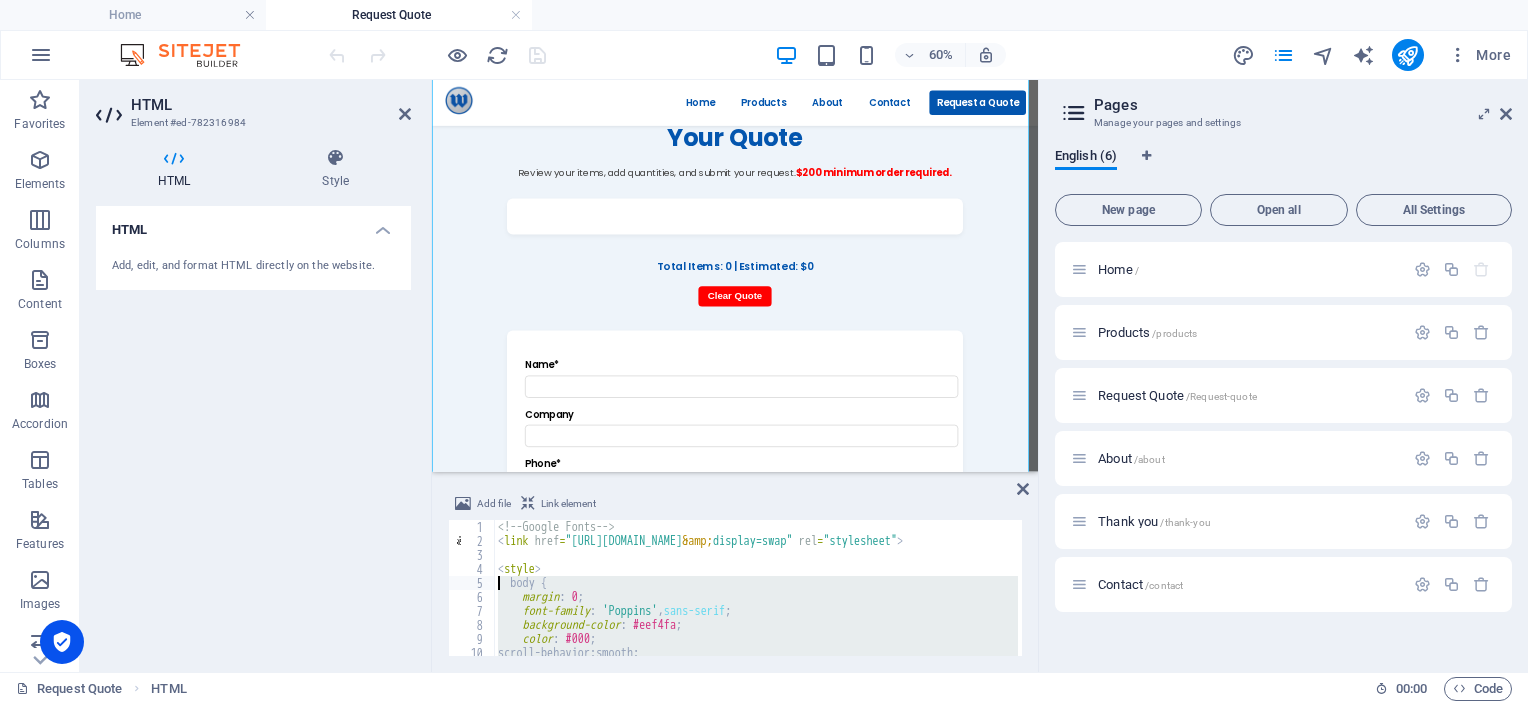 type on "</script>" 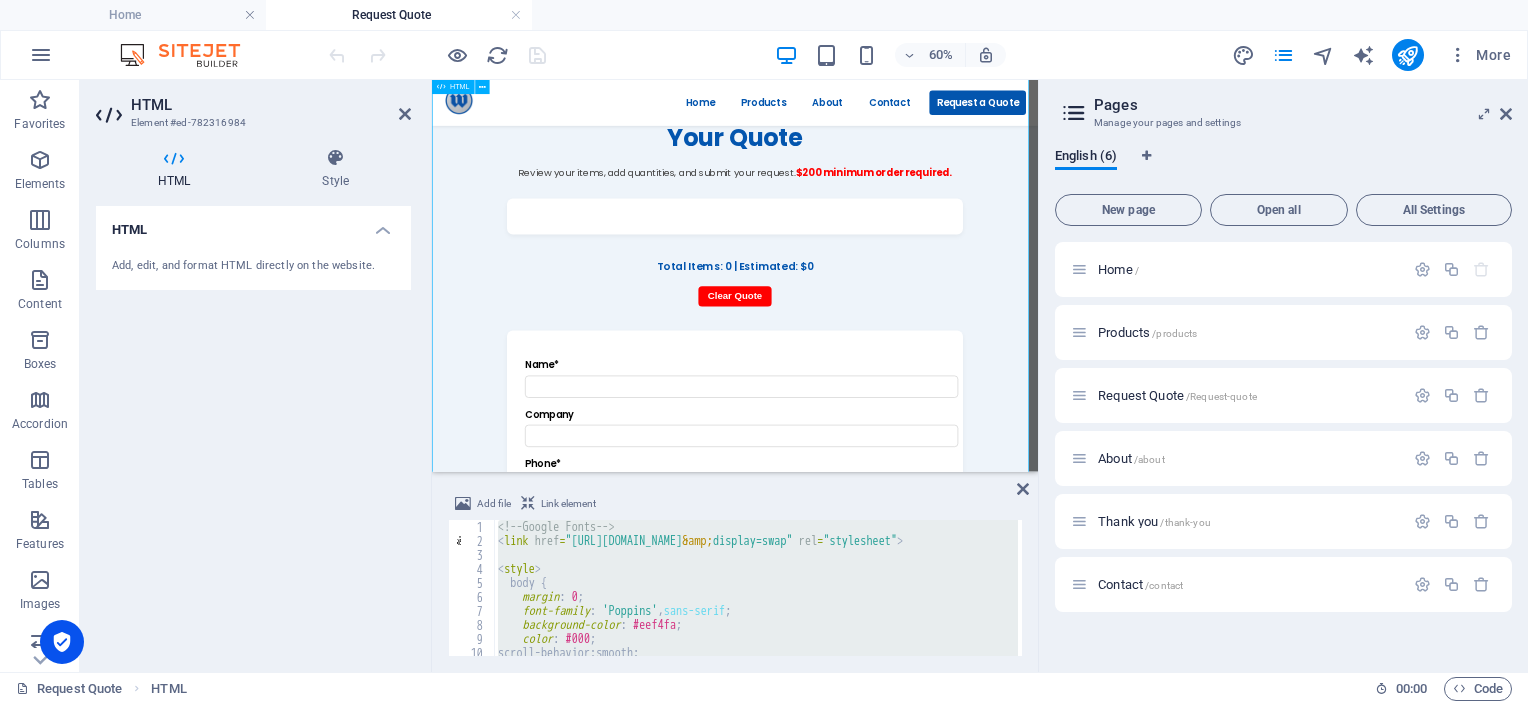 type 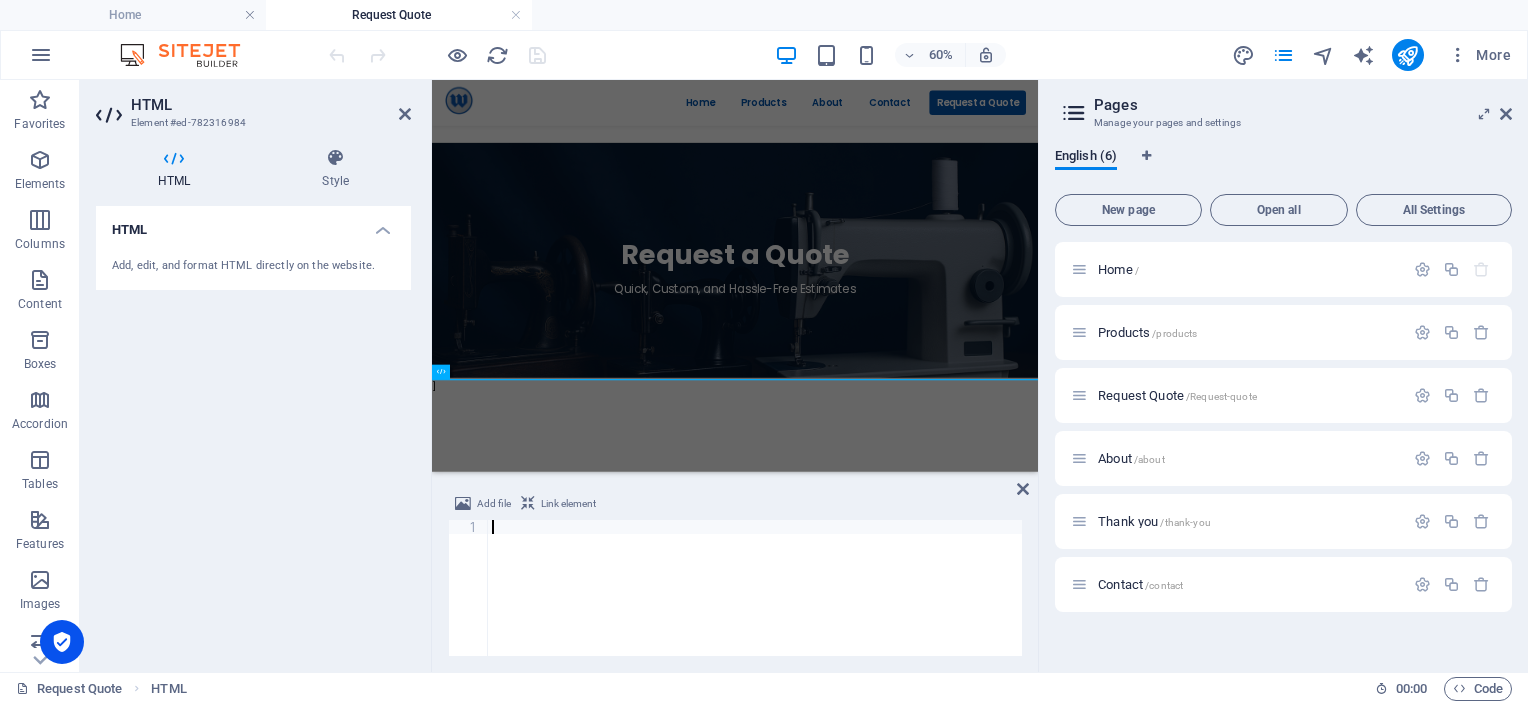scroll, scrollTop: 0, scrollLeft: 0, axis: both 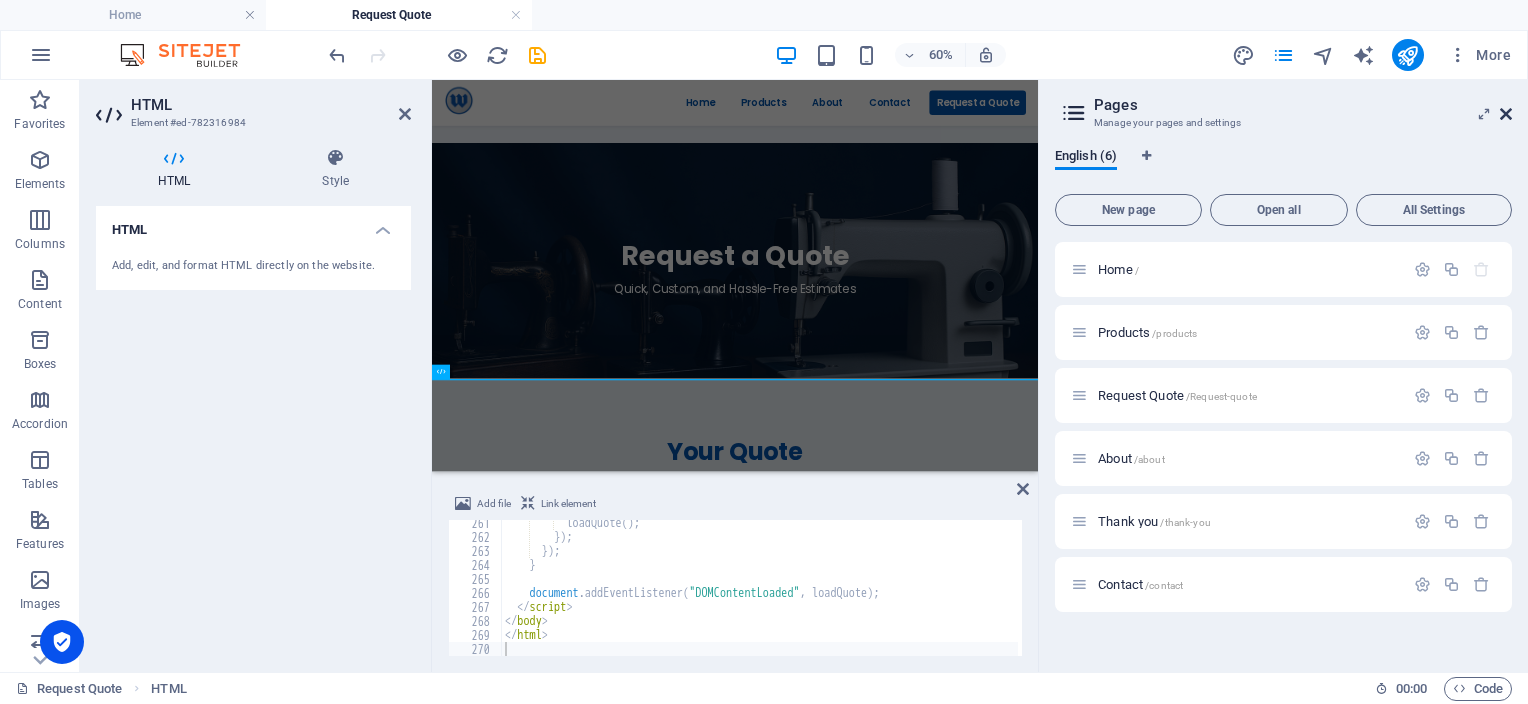 click at bounding box center (1506, 114) 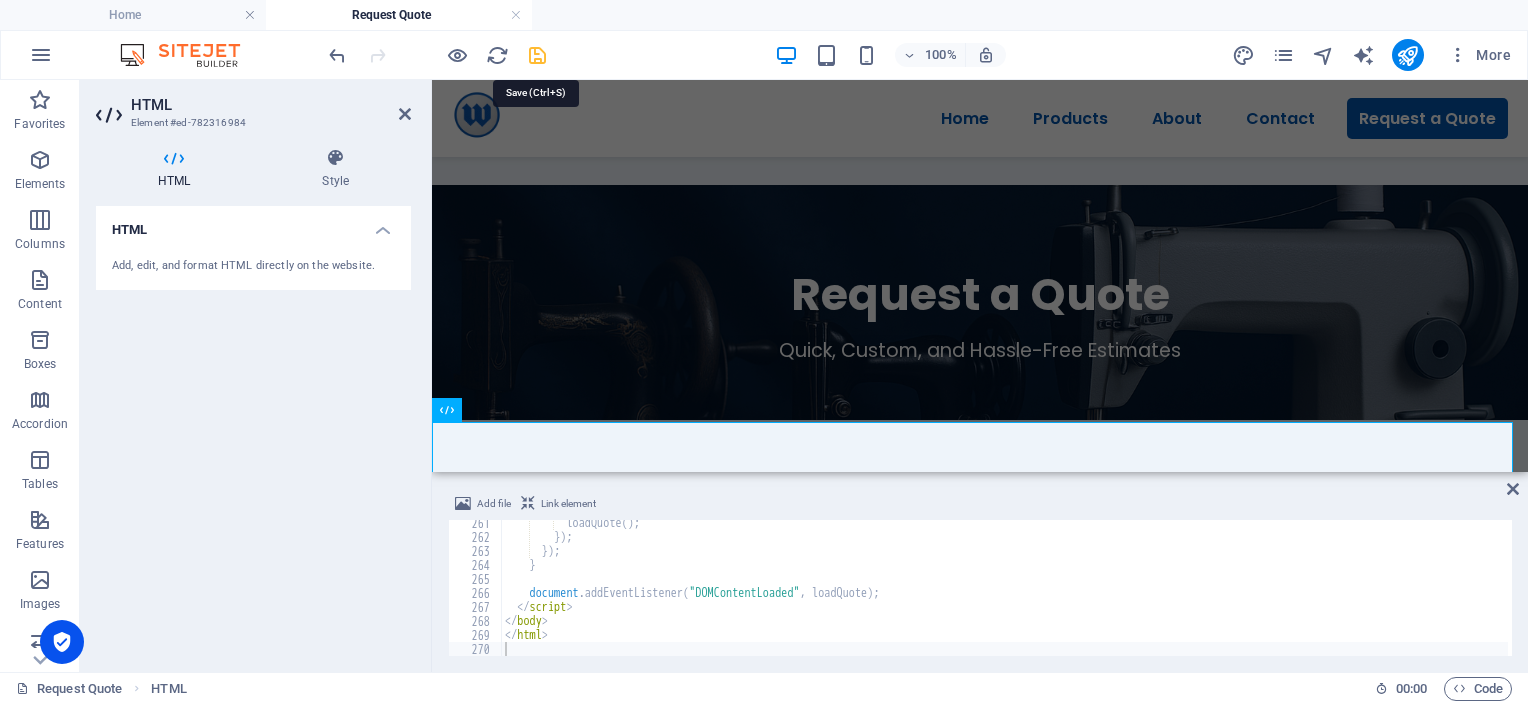 click at bounding box center [537, 55] 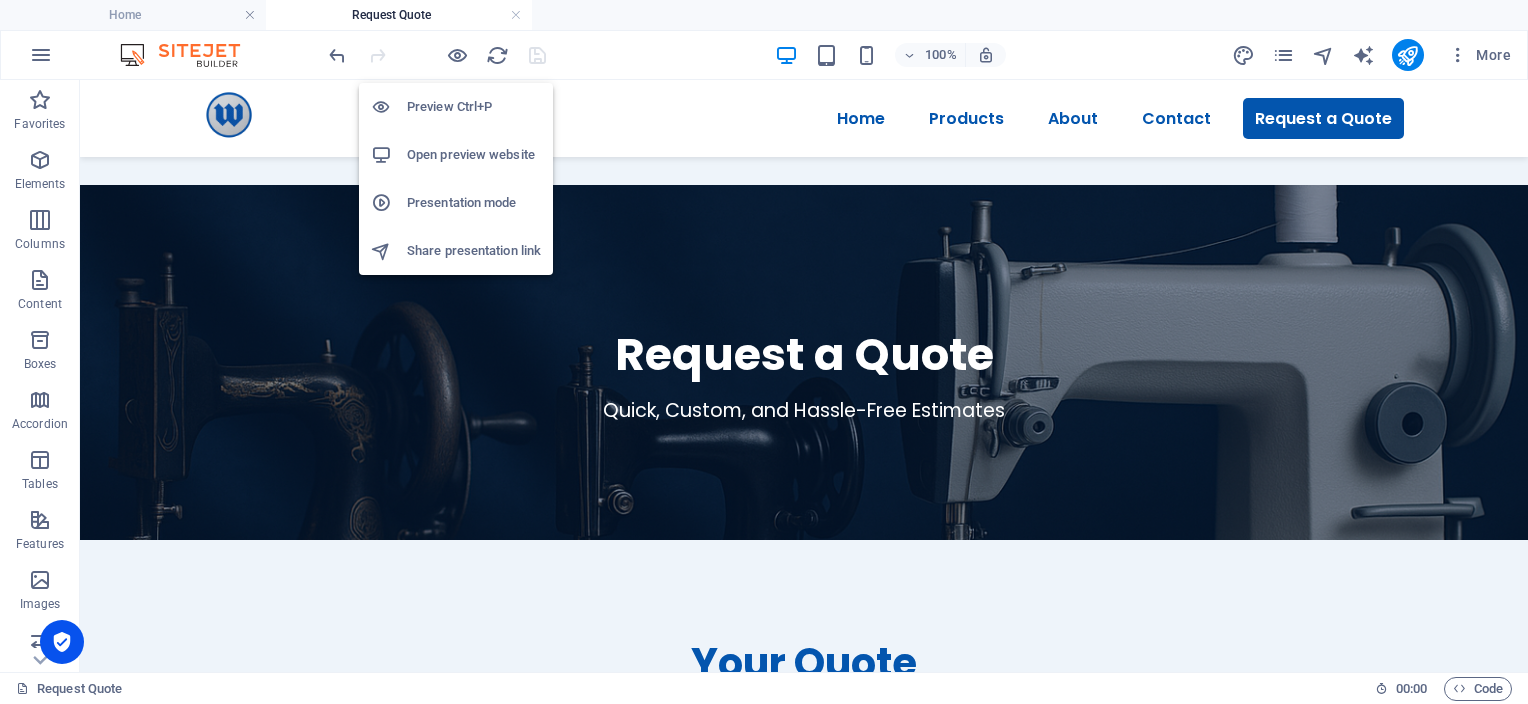 click on "Open preview website" at bounding box center [474, 155] 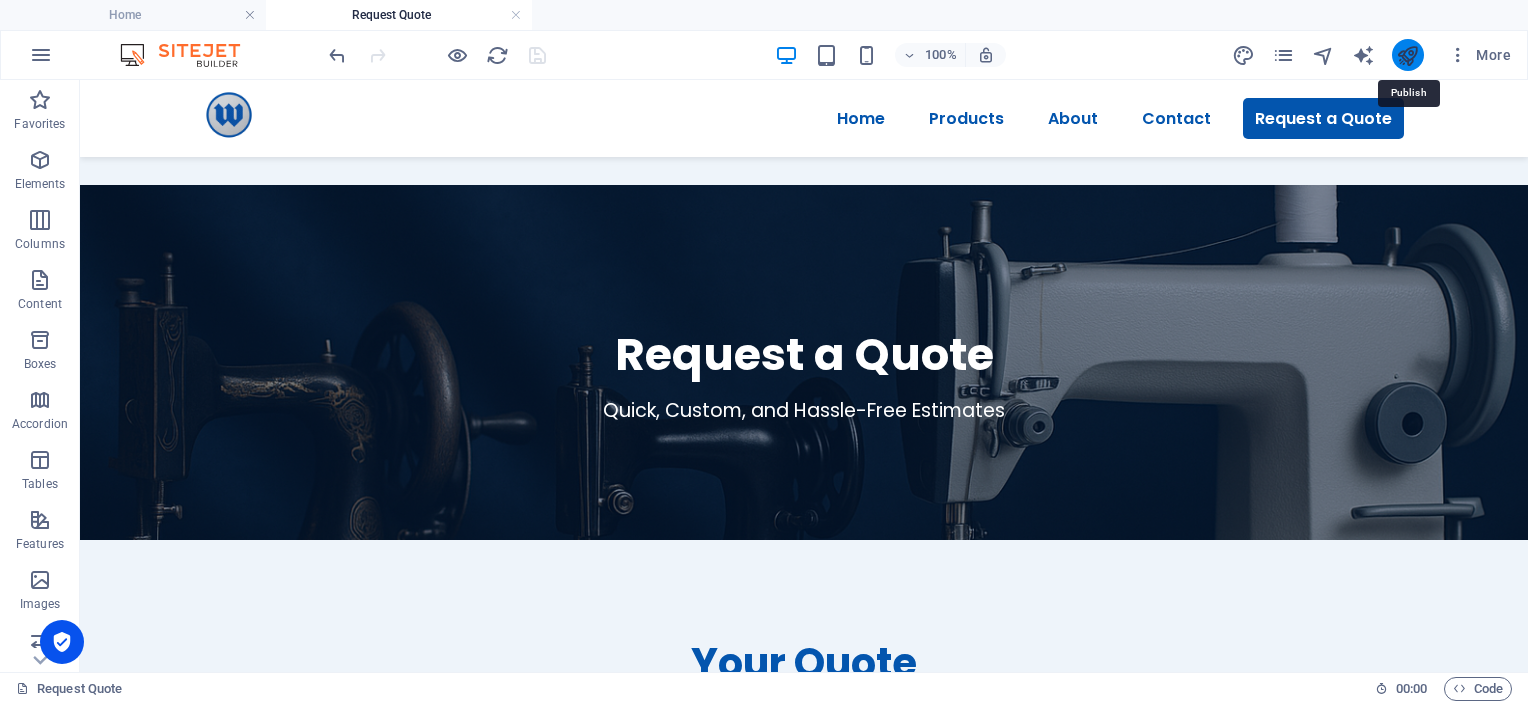 click at bounding box center [1407, 55] 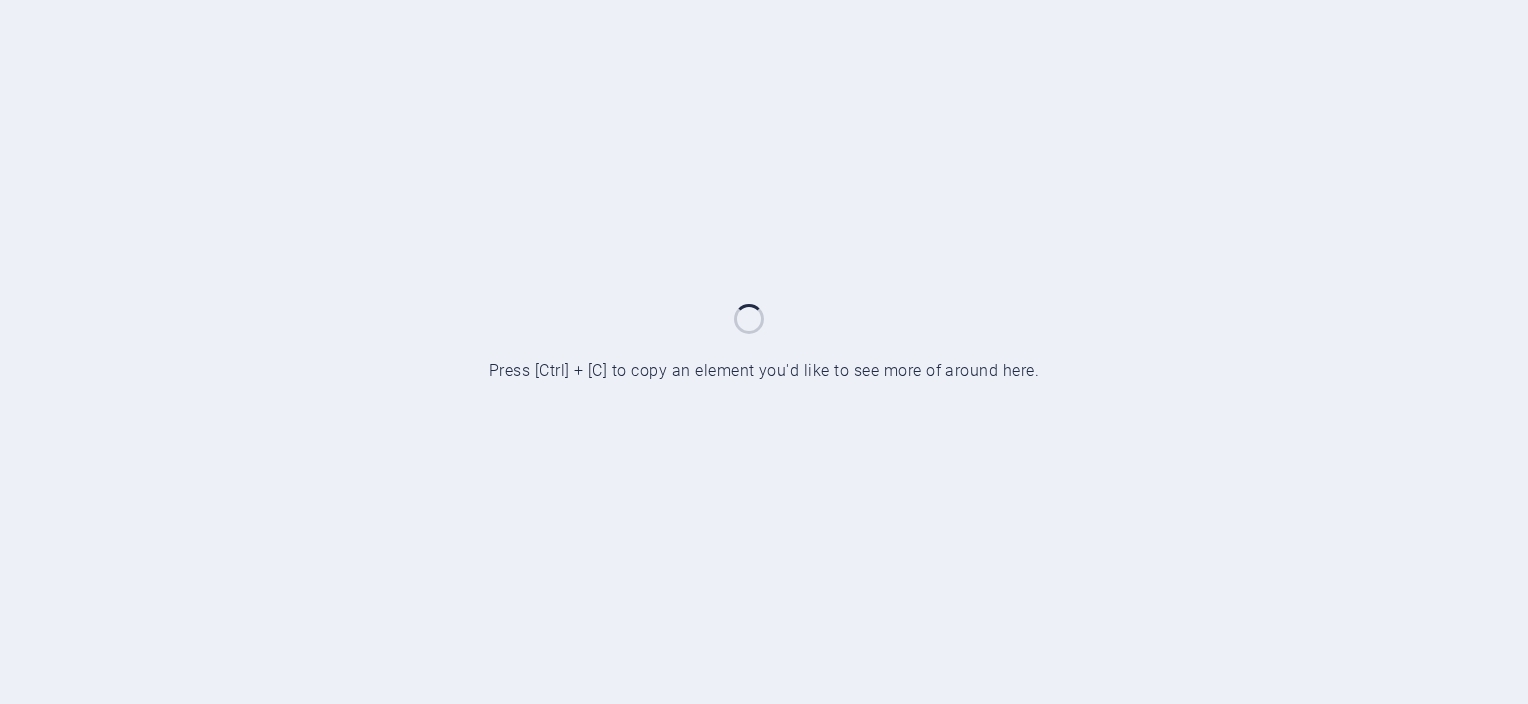 scroll, scrollTop: 0, scrollLeft: 0, axis: both 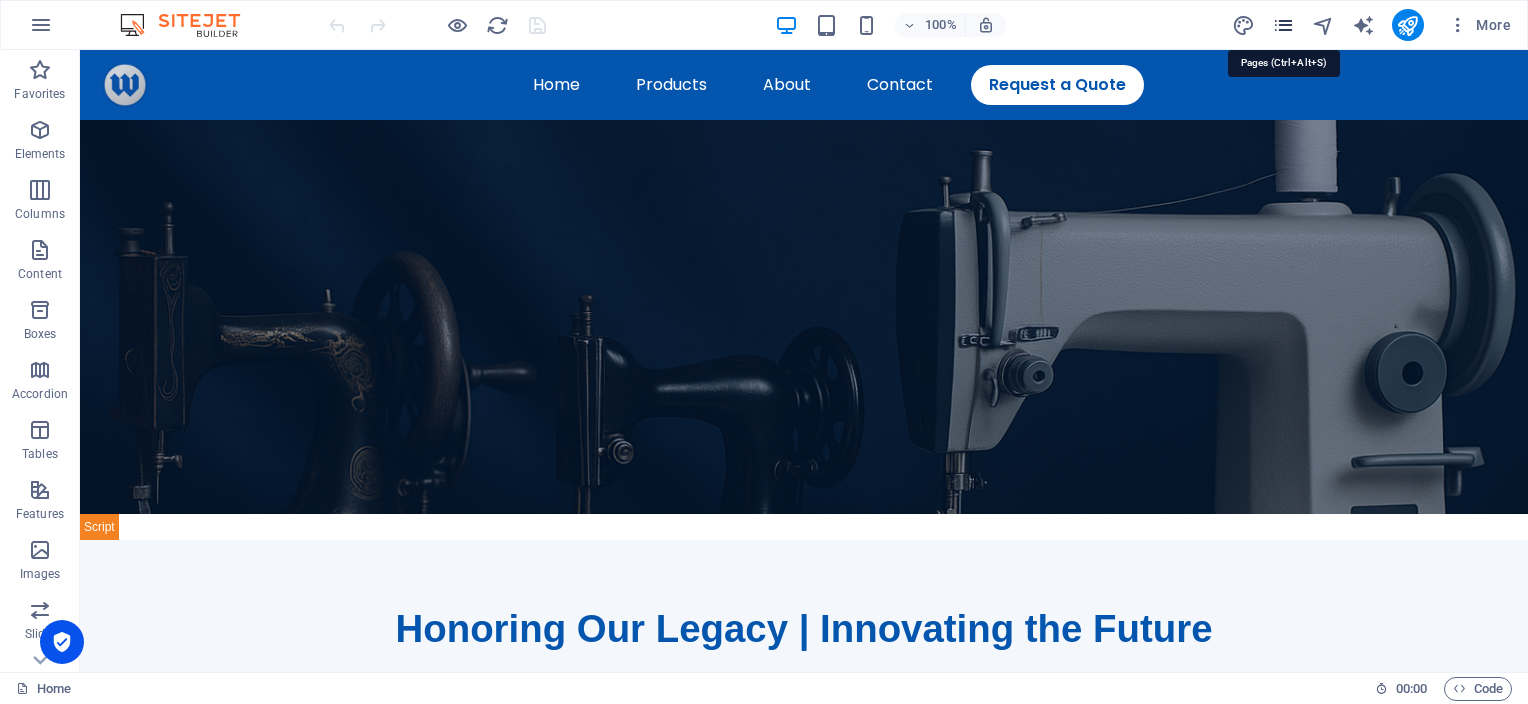 click at bounding box center (1283, 25) 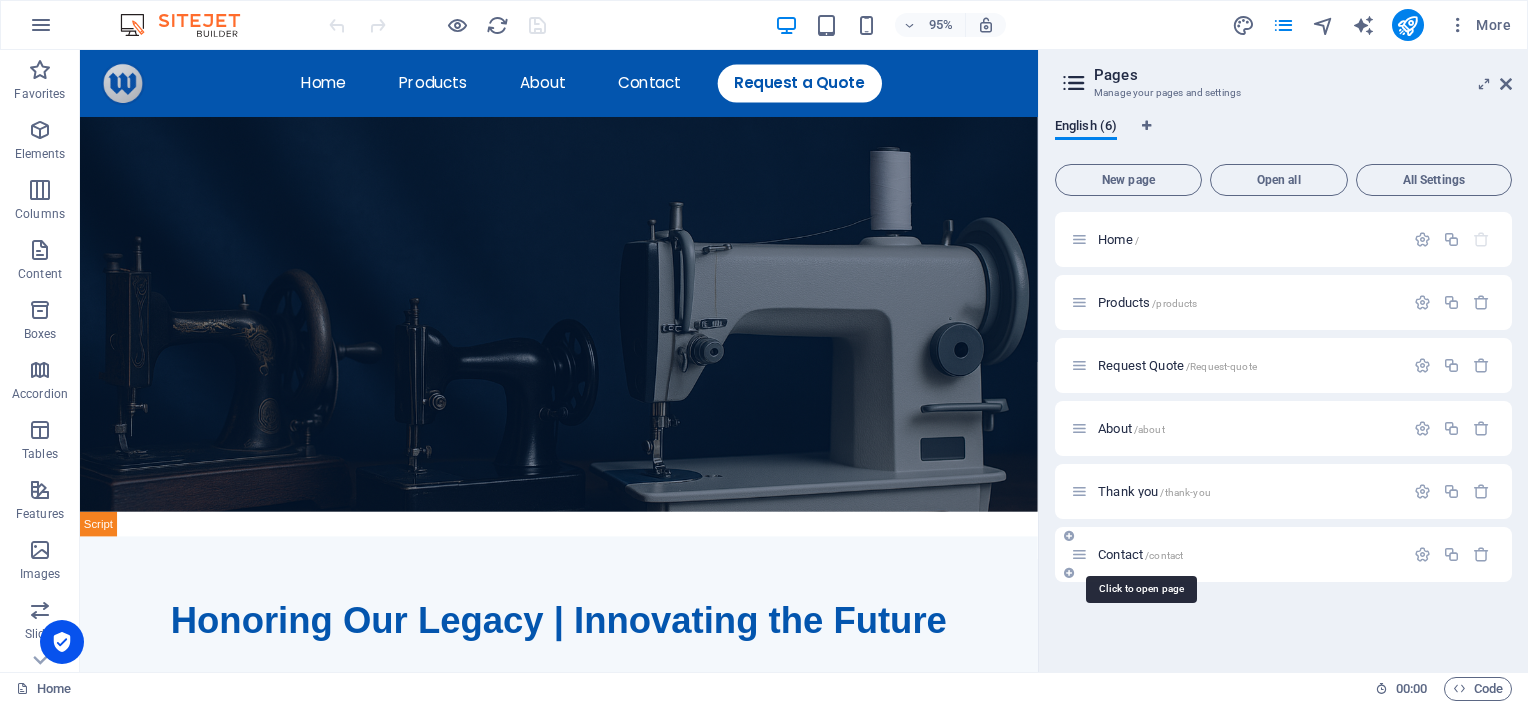 click on "Contact /contact" at bounding box center [1140, 554] 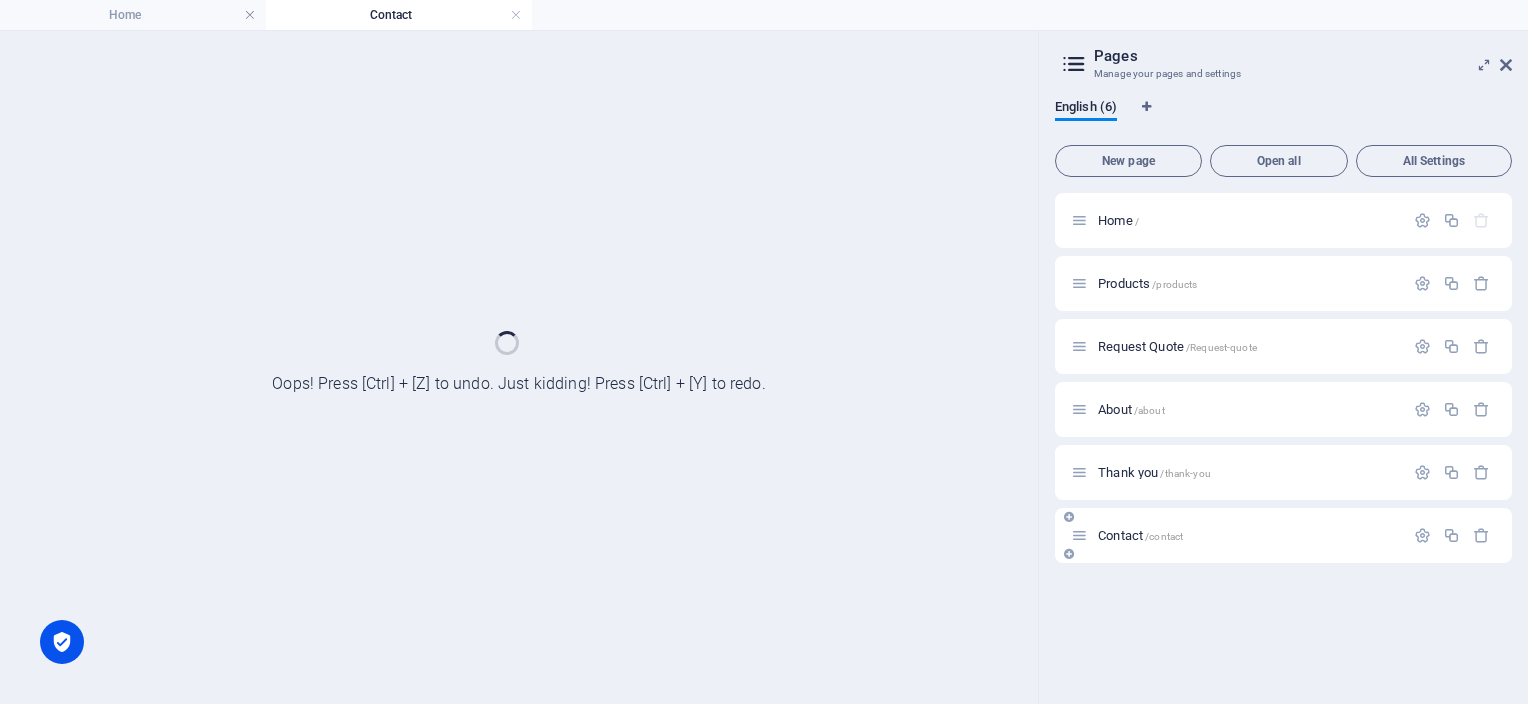 click on "Contact /contact" at bounding box center (1283, 535) 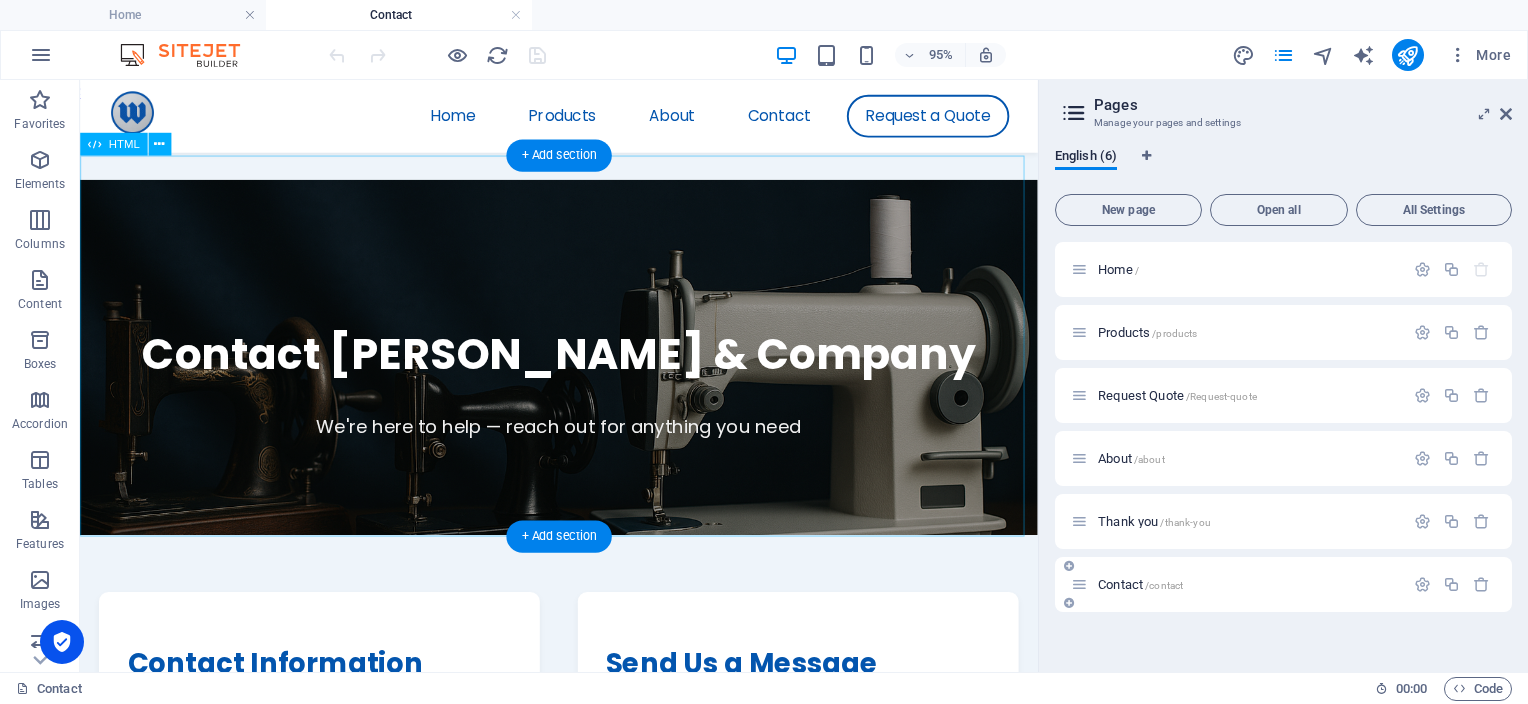 scroll, scrollTop: 0, scrollLeft: 0, axis: both 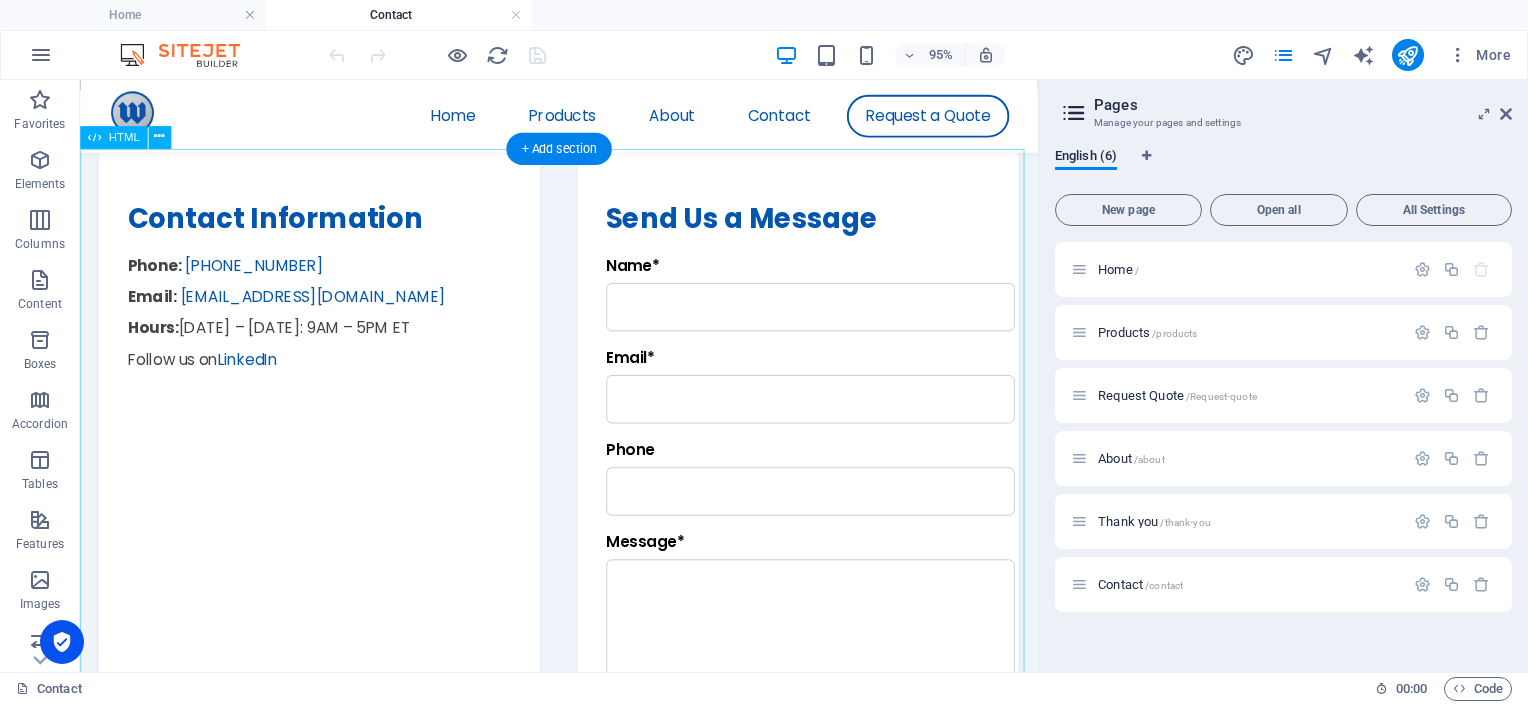click on "Contact Information
Phone:   [PHONE_NUMBER]
Email:   [EMAIL_ADDRESS][DOMAIN_NAME]
Hours:  [DATE] – [DATE]: 9AM – 5PM ET
Follow us on  LinkedIn
Send Us a Message
Name*
Email*
Phone
Message*
Submit" at bounding box center [584, 495] 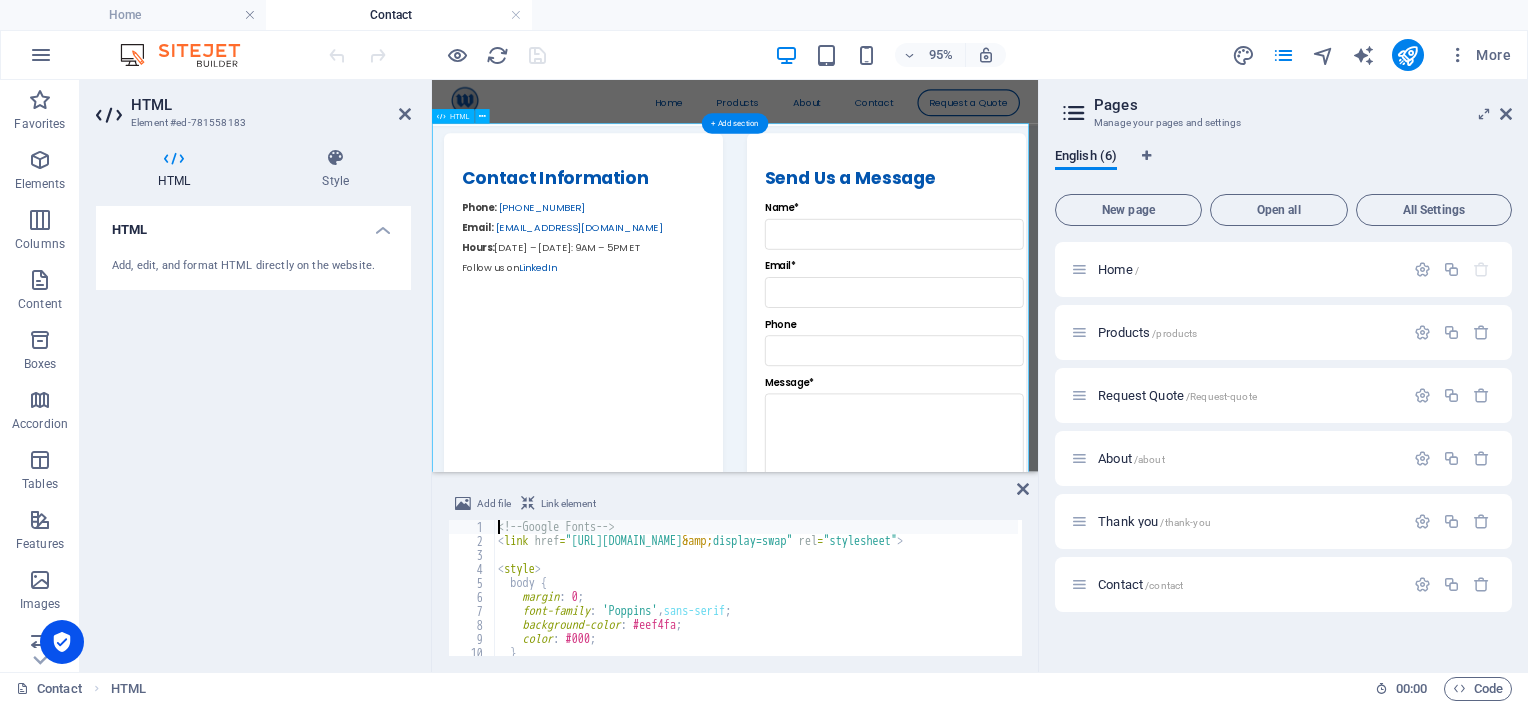 scroll, scrollTop: 486, scrollLeft: 0, axis: vertical 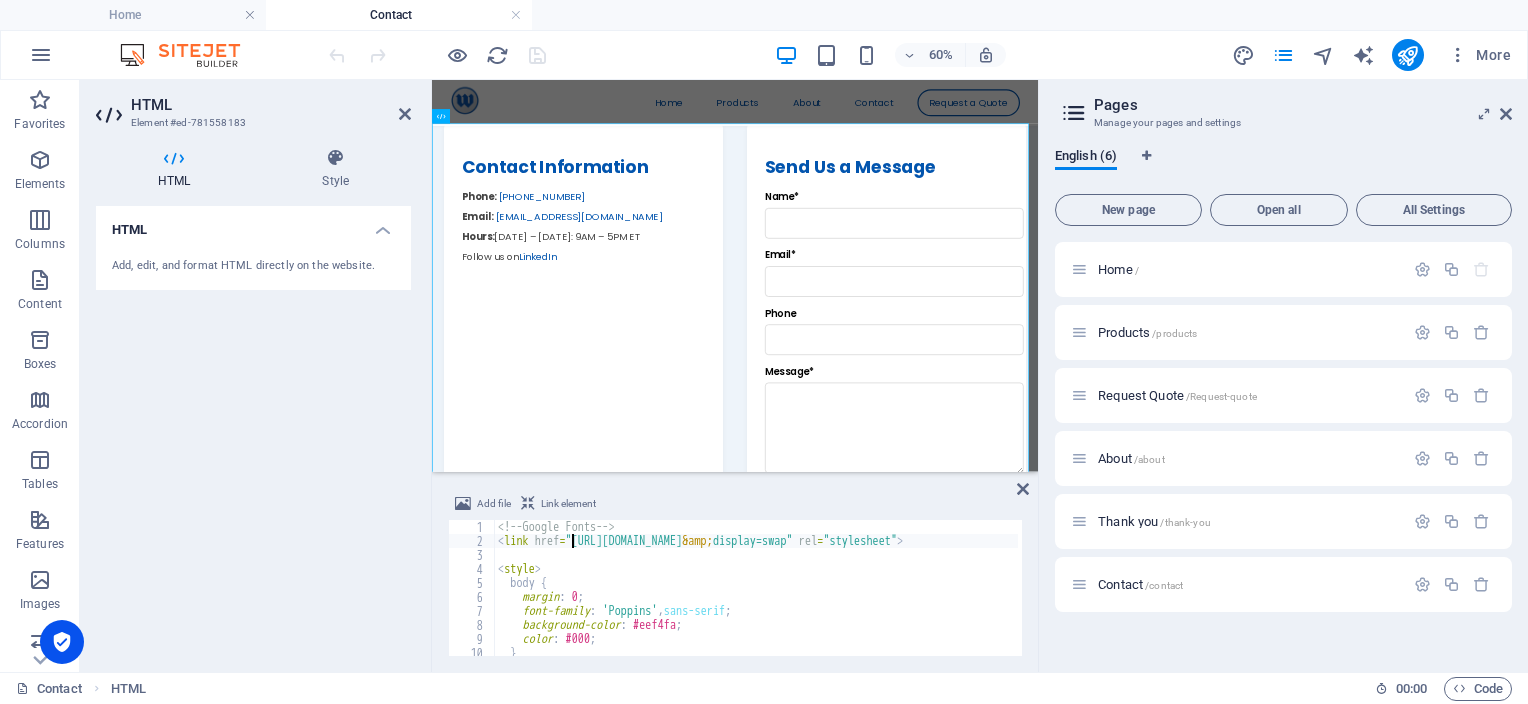 type on "</script>" 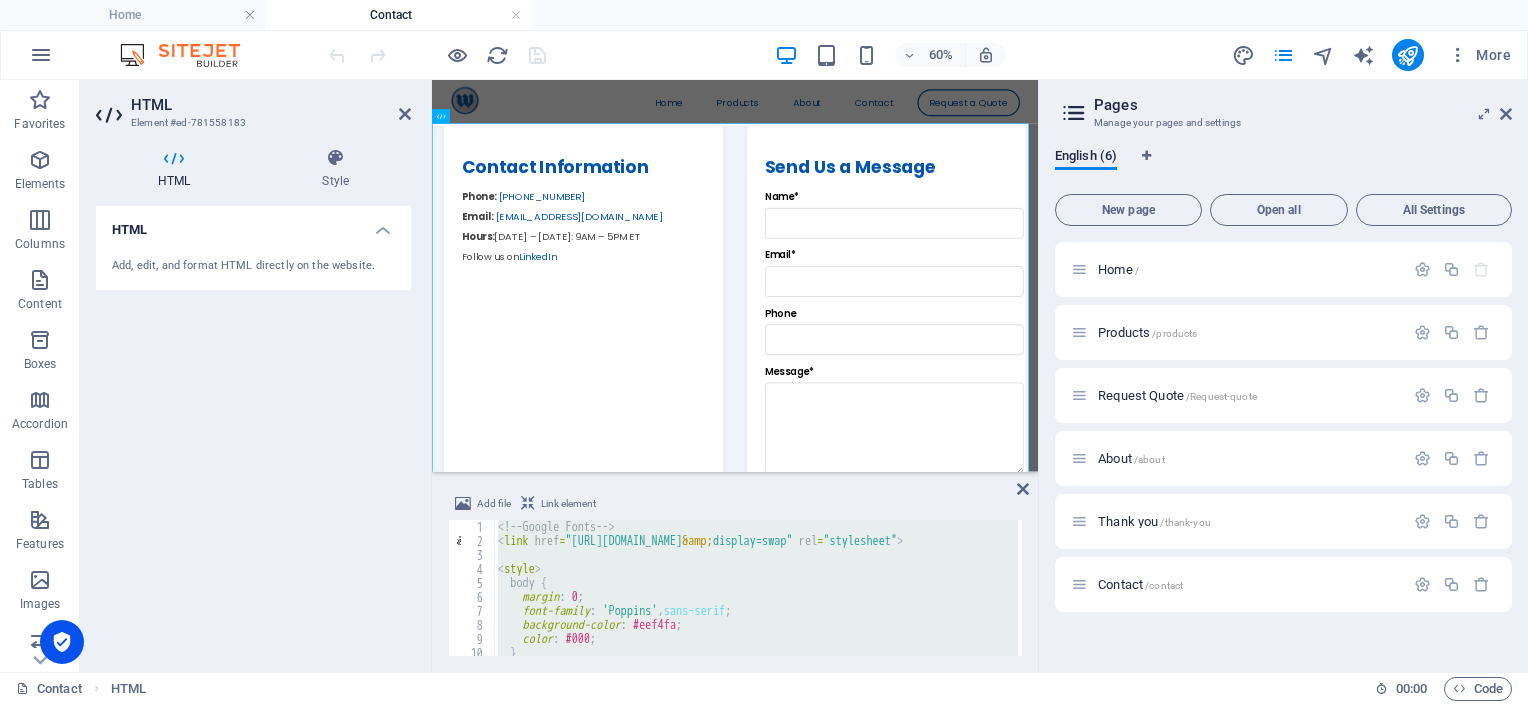 click on "HTML Add, edit, and format HTML directly on the website." at bounding box center (253, 431) 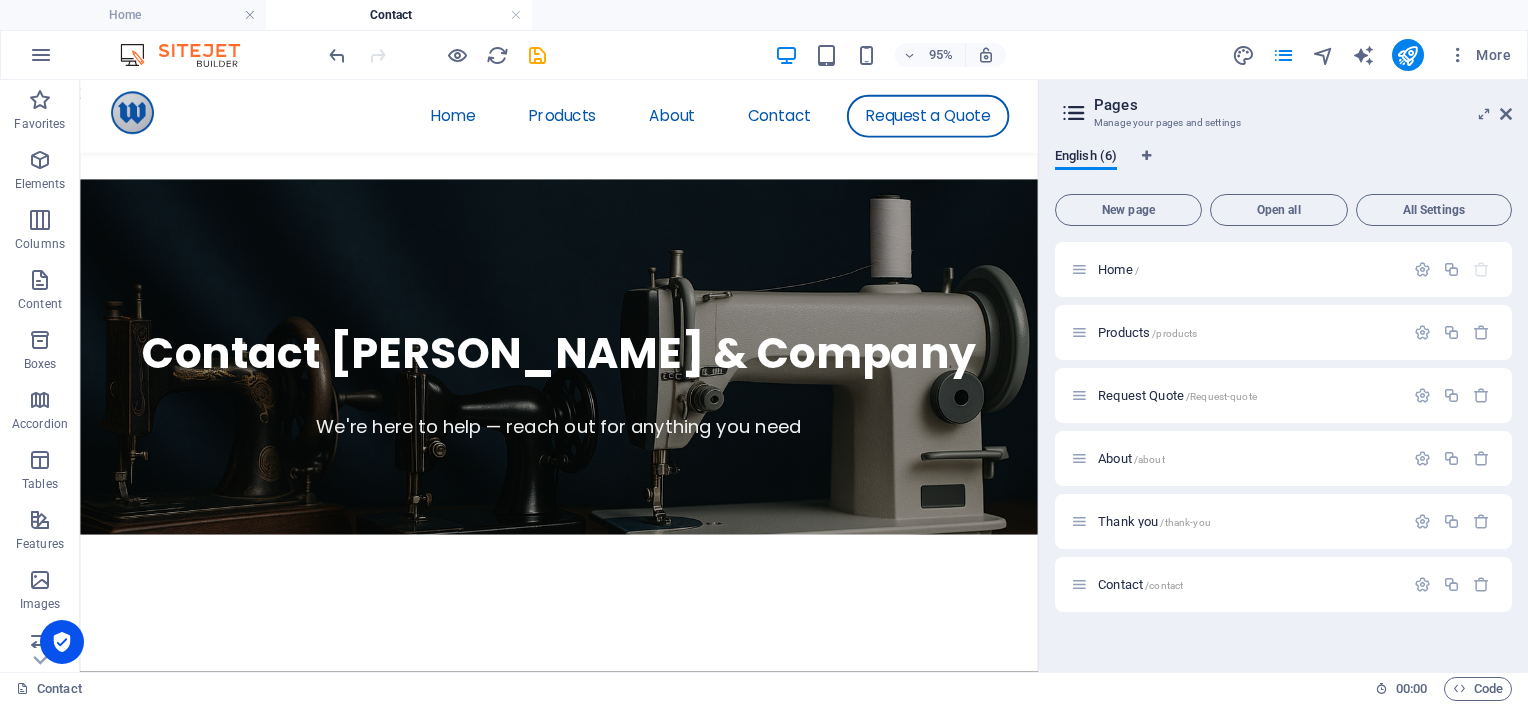 scroll, scrollTop: 0, scrollLeft: 0, axis: both 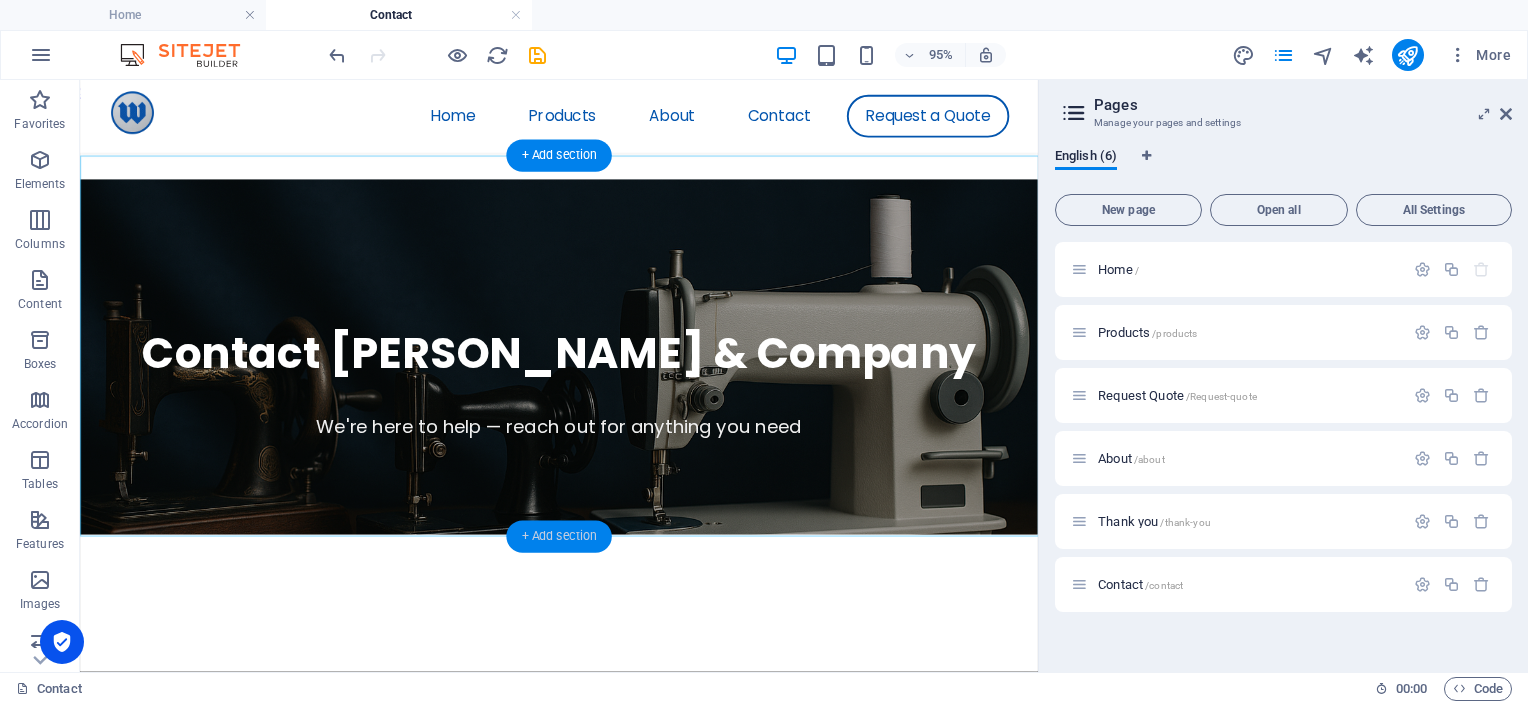 click on "+ Add section" at bounding box center [558, 537] 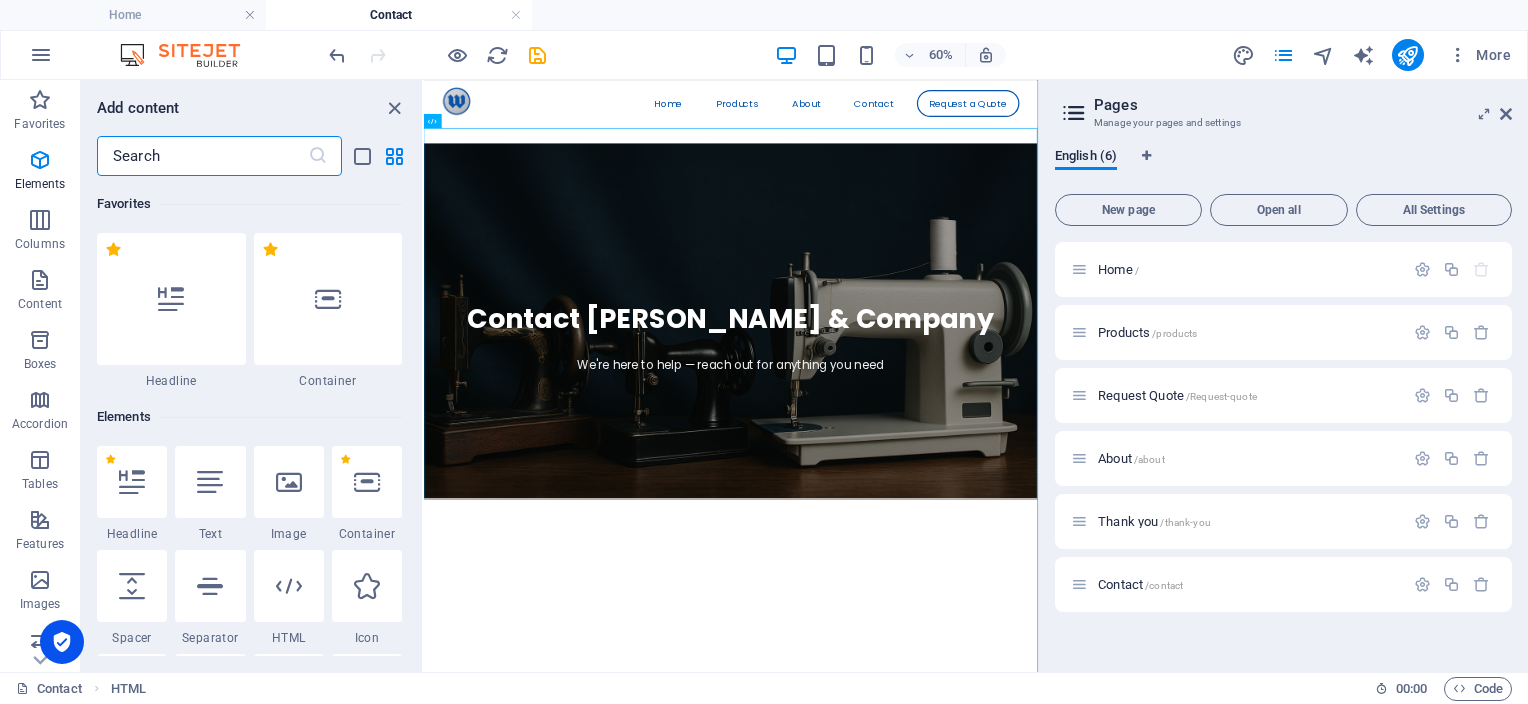 scroll, scrollTop: 3499, scrollLeft: 0, axis: vertical 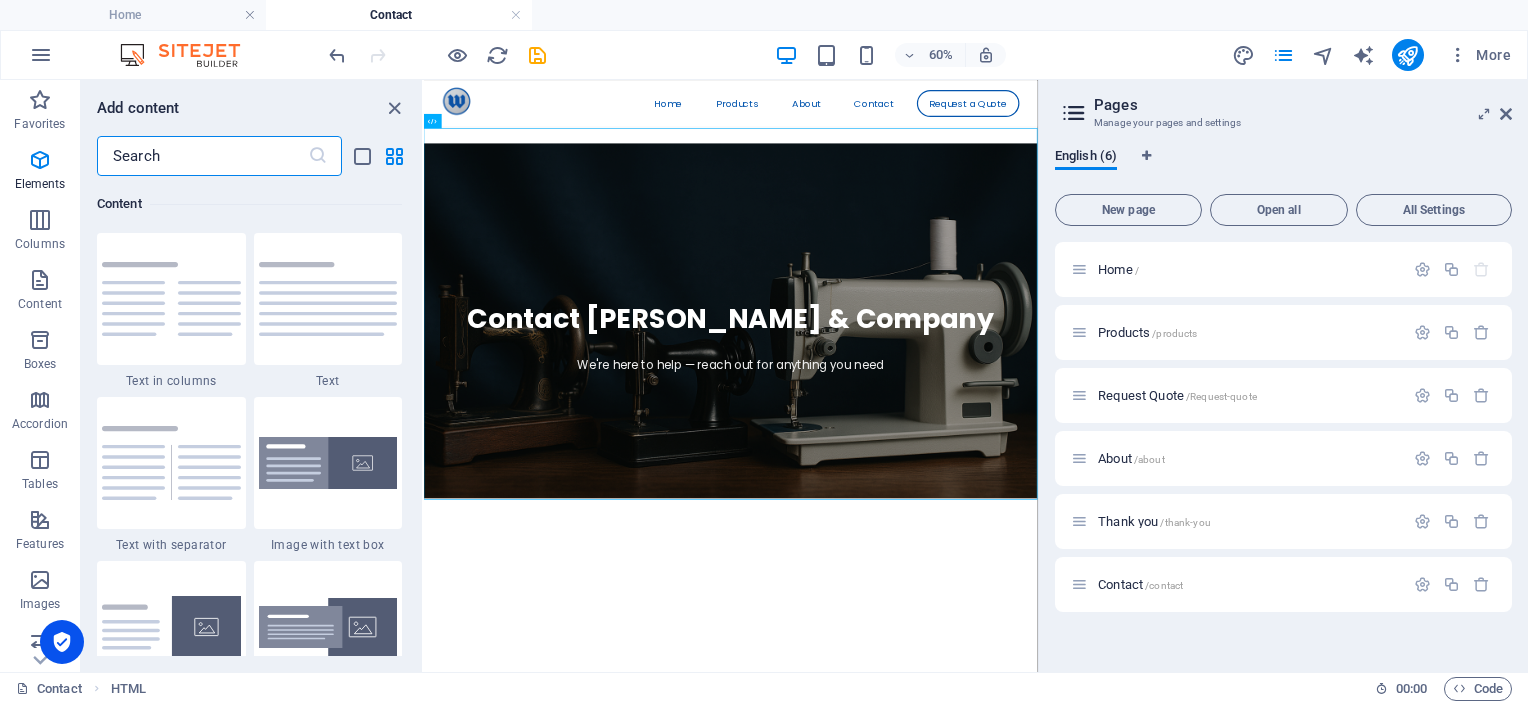 click on "Skip to main content
☰
Home
Products
About
Contact
Request a Quote
Contact [PERSON_NAME] & Company
We're here to help — reach out for anything you need" at bounding box center [935, 428] 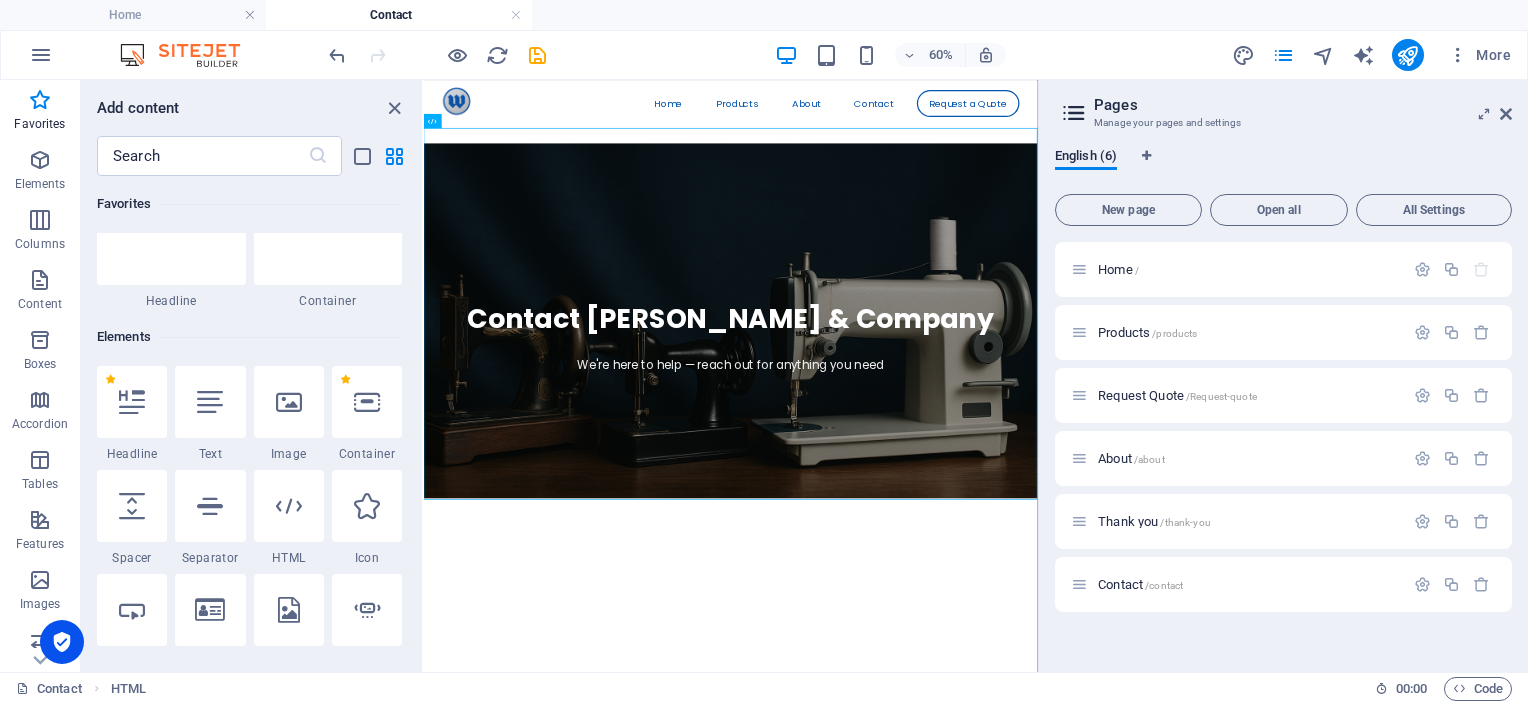 scroll, scrollTop: 68, scrollLeft: 0, axis: vertical 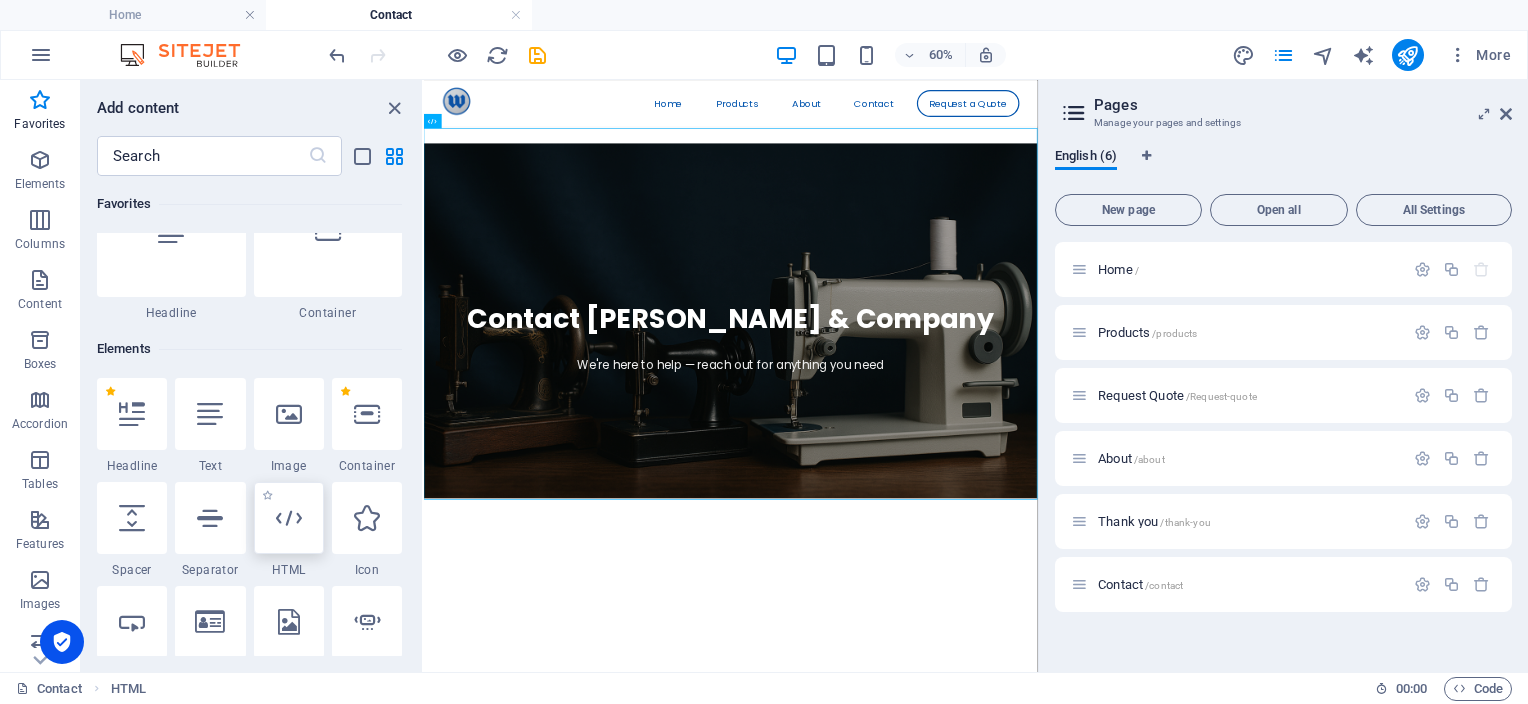 click at bounding box center [289, 518] 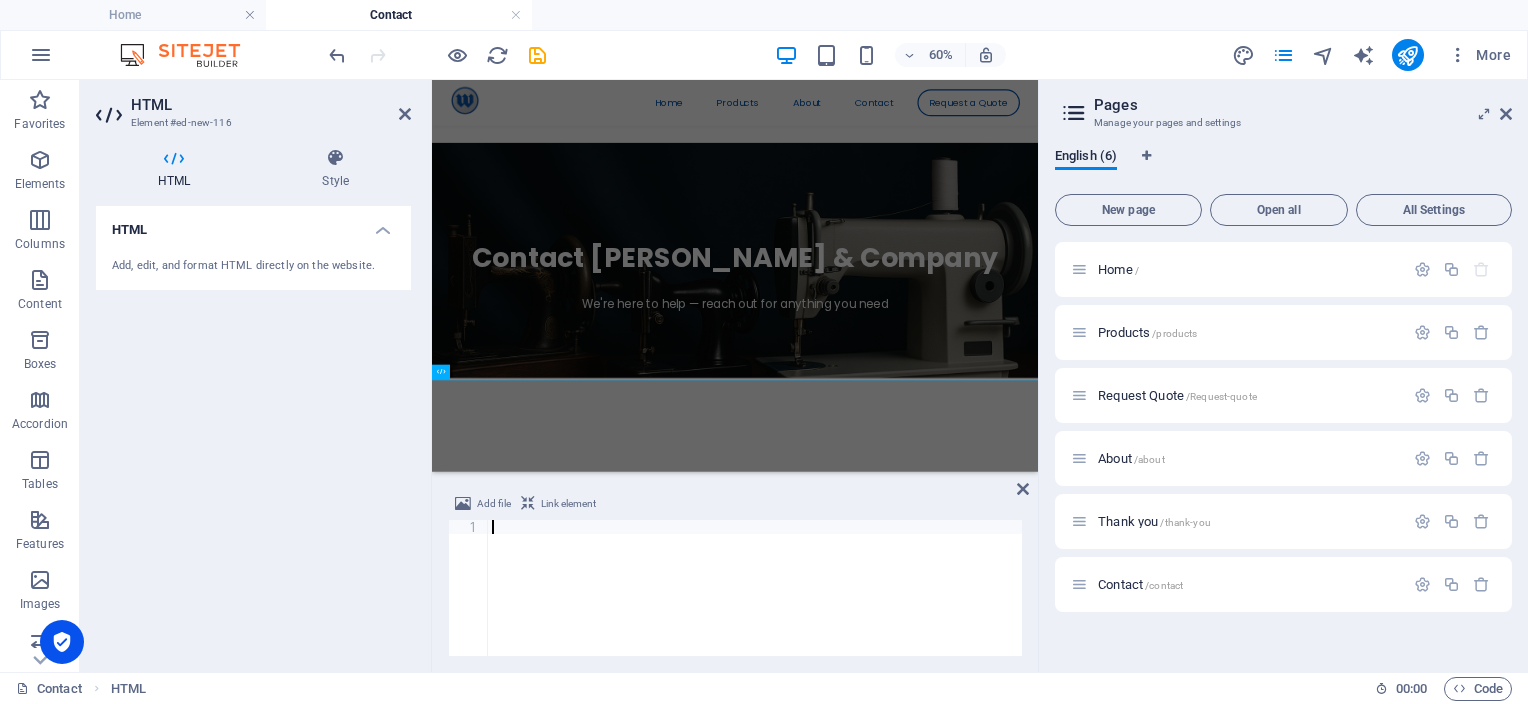 scroll, scrollTop: 1530, scrollLeft: 0, axis: vertical 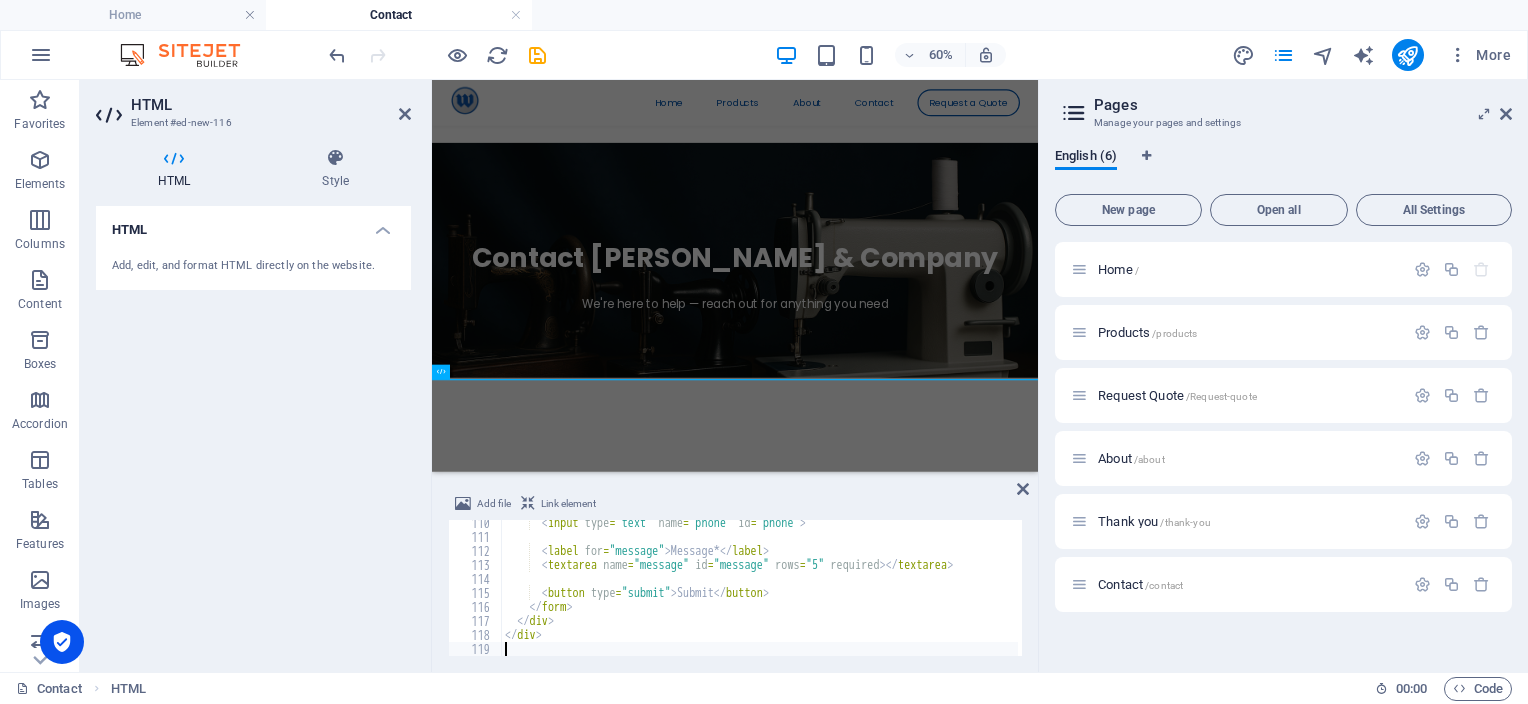 click on "HTML" at bounding box center [253, 224] 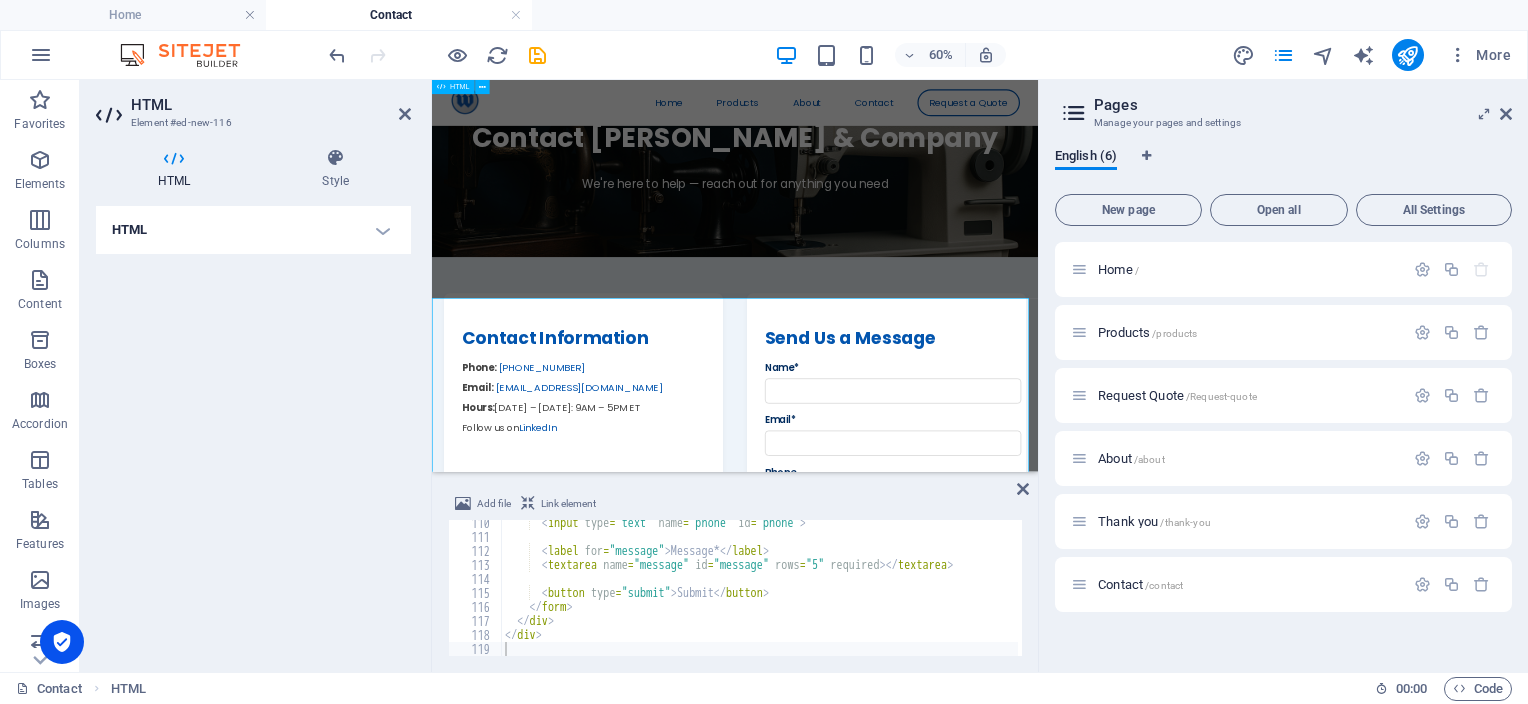 scroll, scrollTop: 191, scrollLeft: 0, axis: vertical 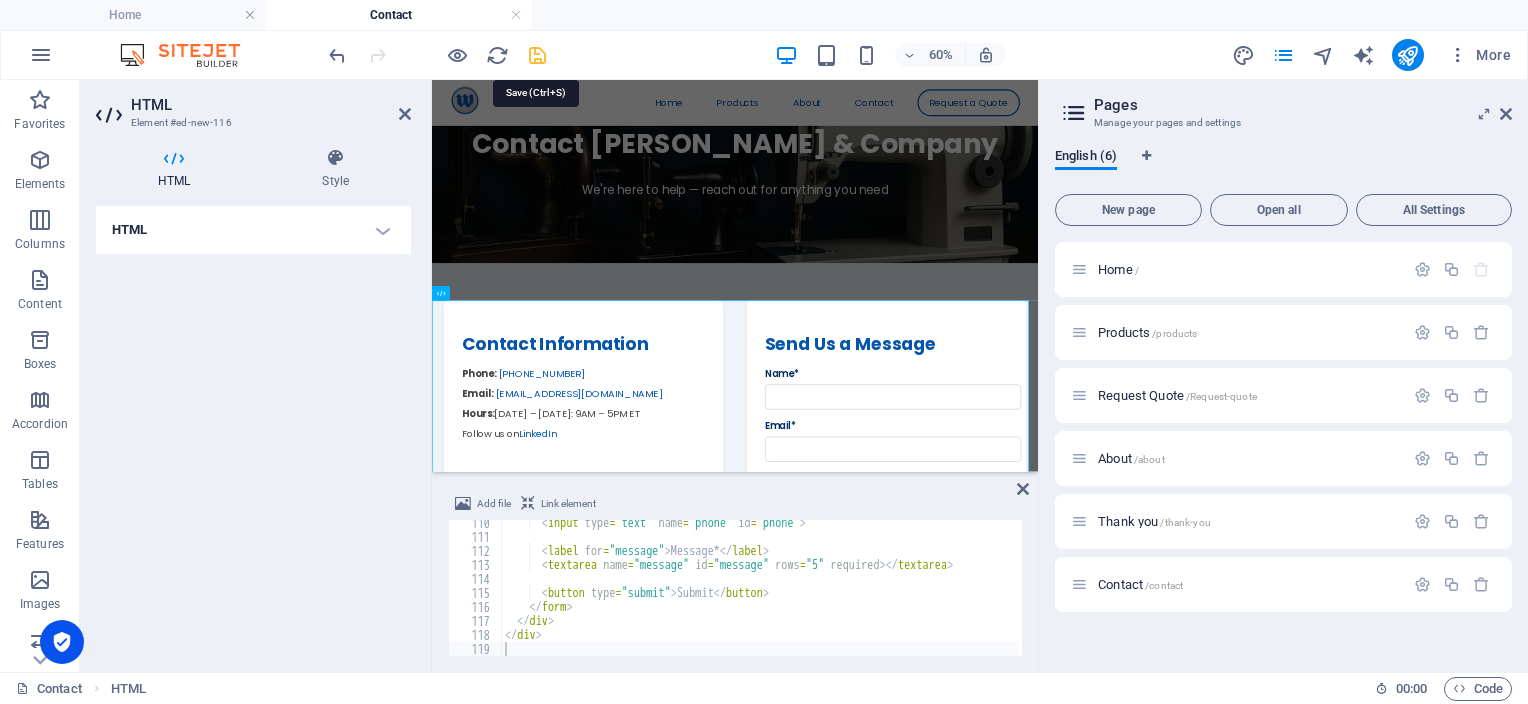 click at bounding box center (537, 55) 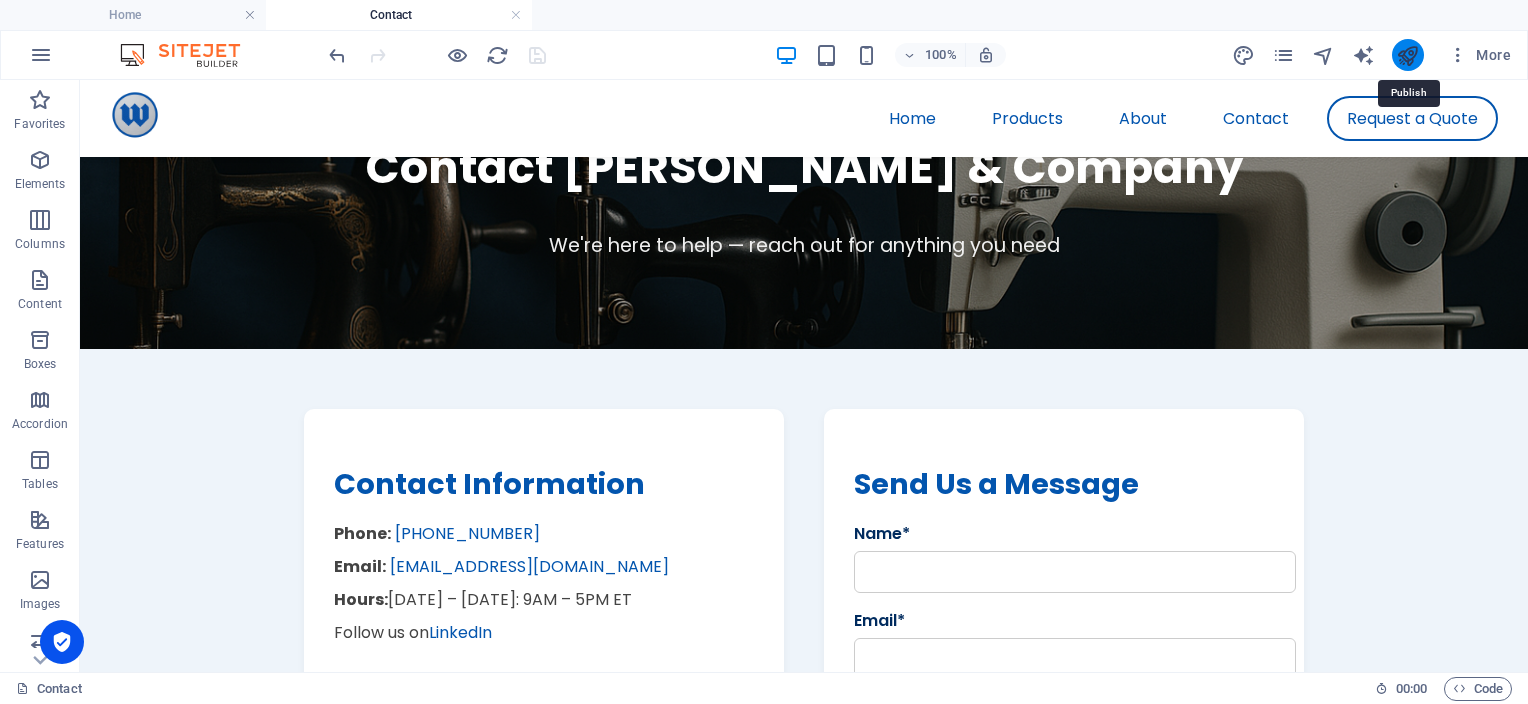 click at bounding box center (1407, 55) 